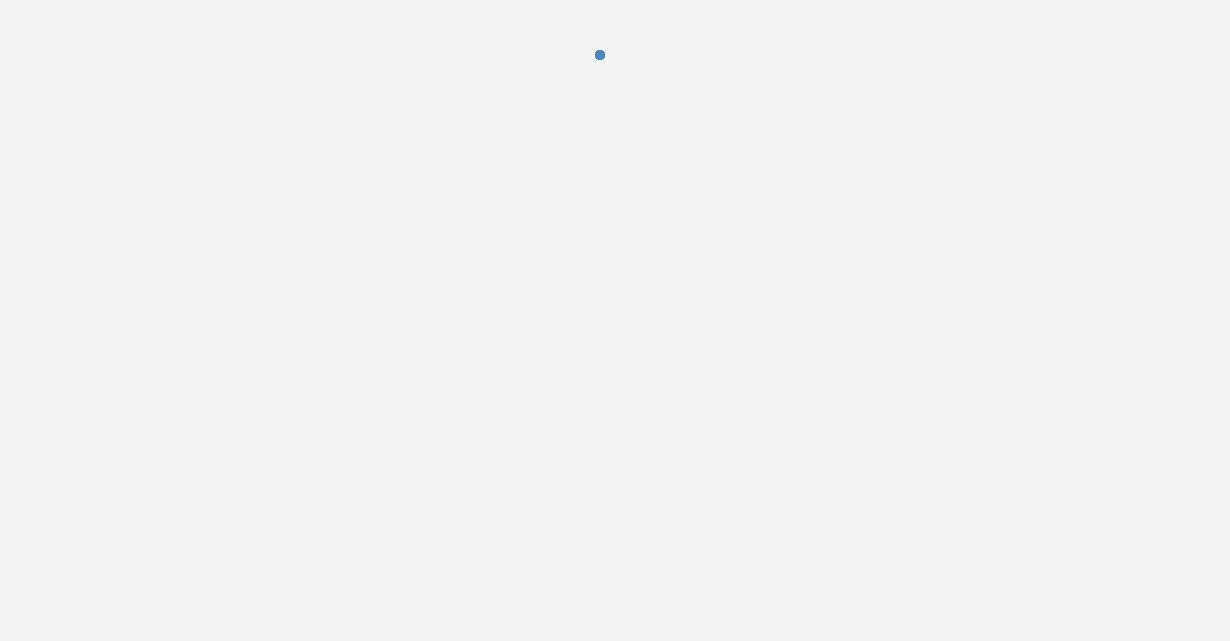 scroll, scrollTop: 0, scrollLeft: 0, axis: both 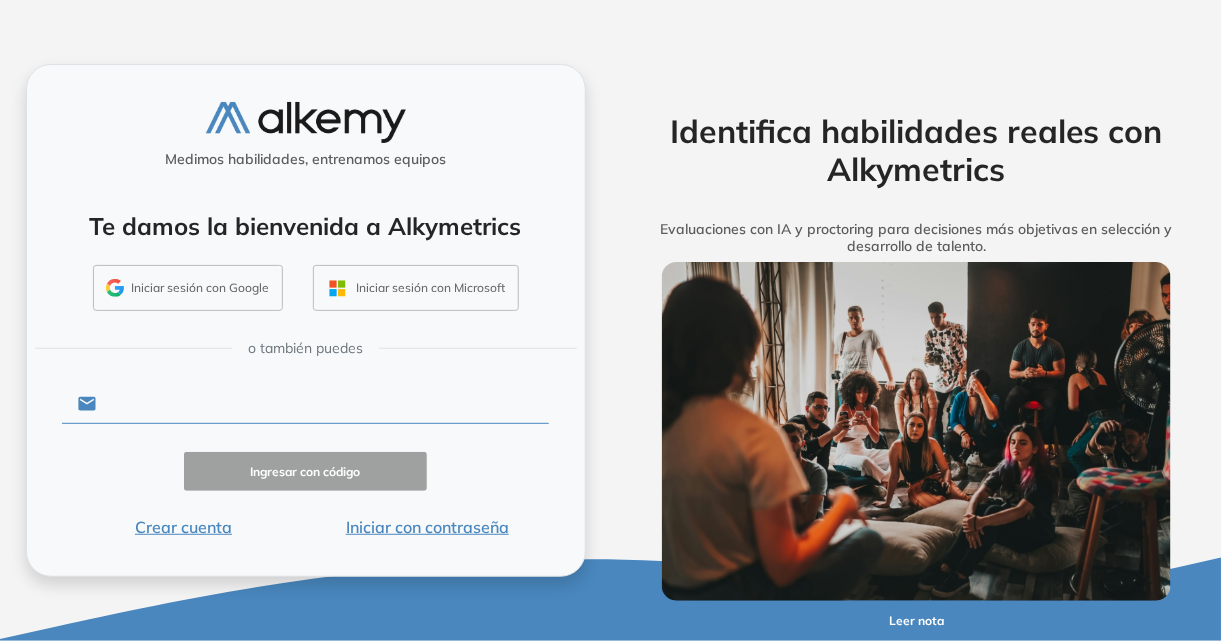 click at bounding box center (322, 404) 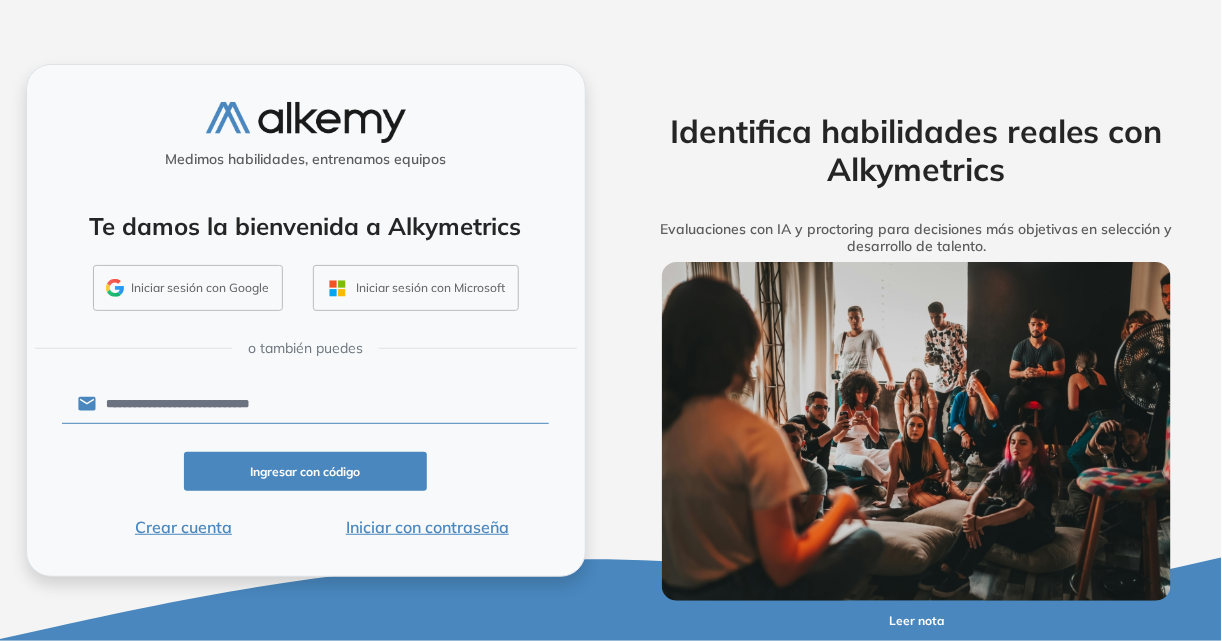 type on "**********" 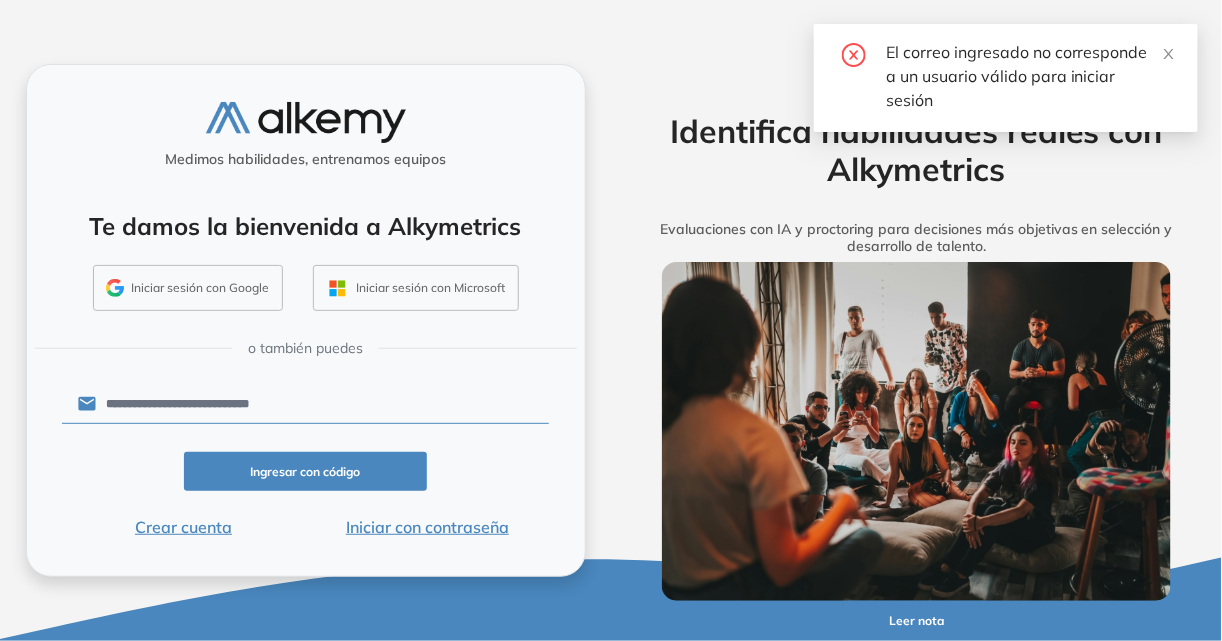 click on "El correo ingresado no corresponde a un usuario válido para iniciar sesión" at bounding box center [1006, 78] 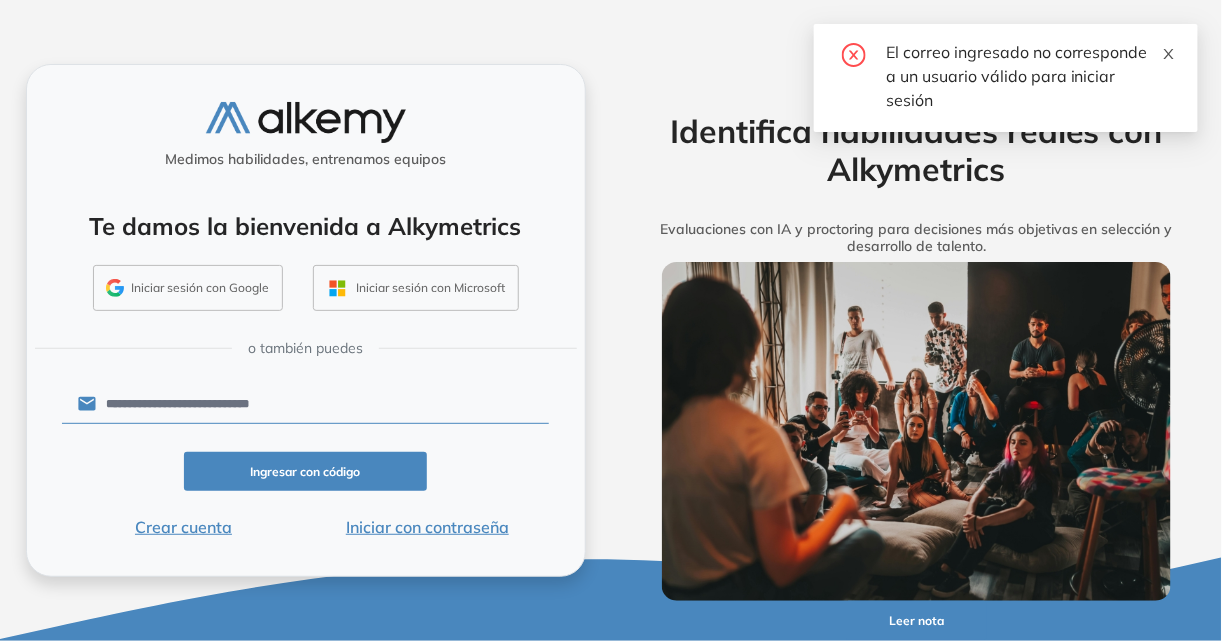 click at bounding box center [1169, 51] 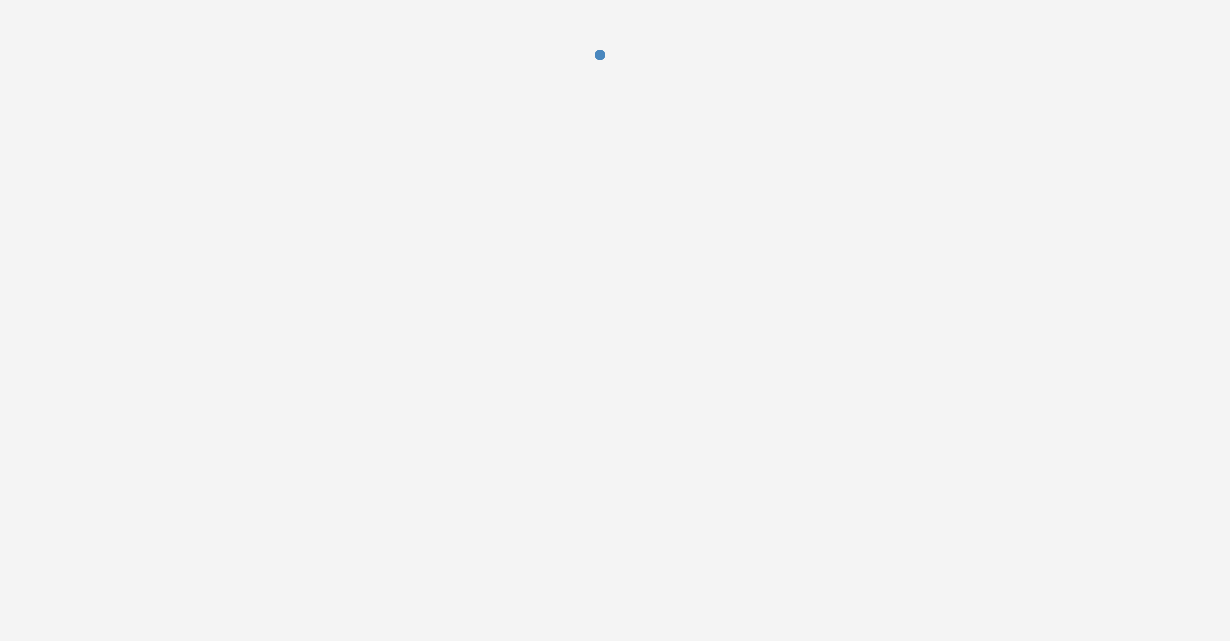 scroll, scrollTop: 0, scrollLeft: 0, axis: both 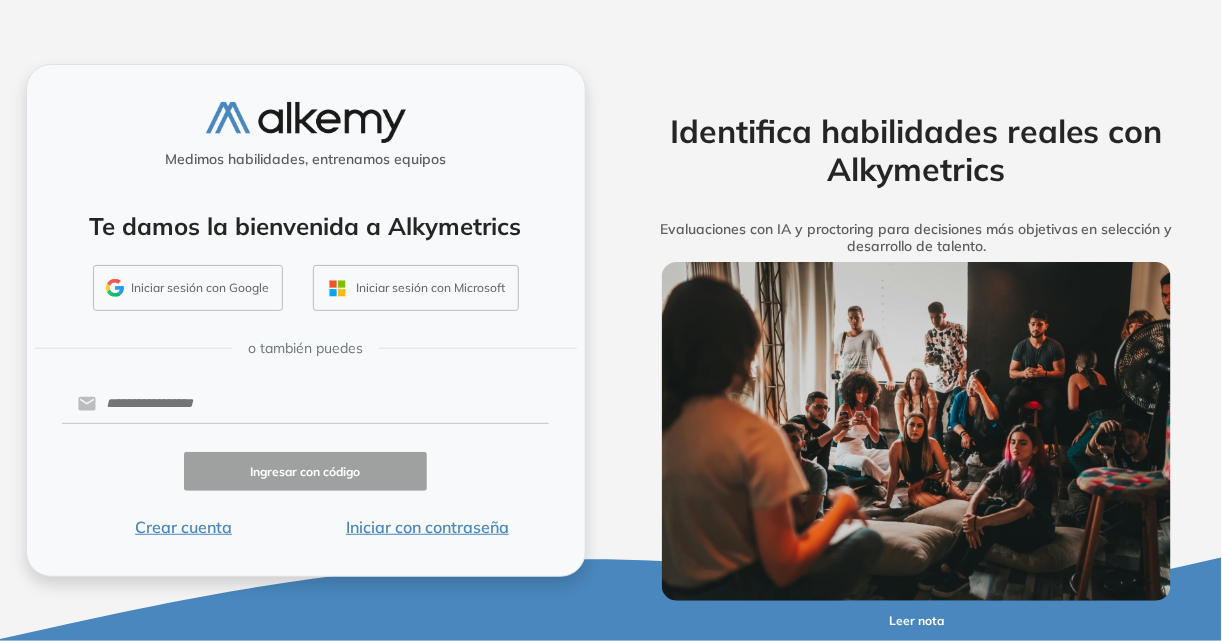 click on "Crear cuenta" at bounding box center [184, 527] 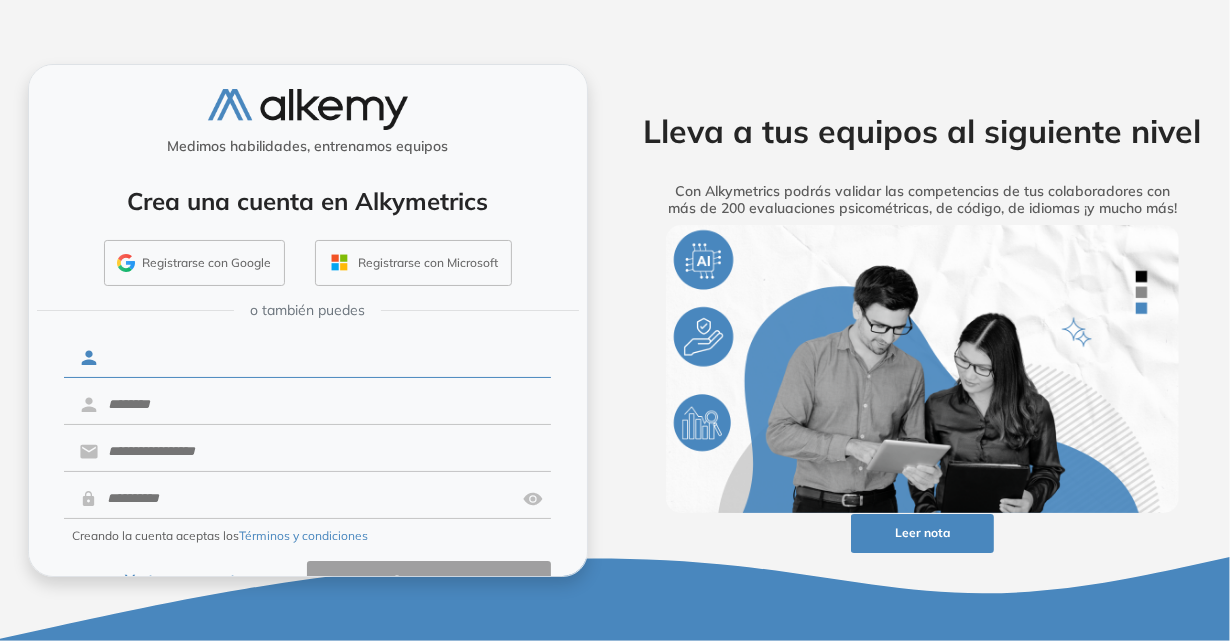 click at bounding box center [324, 358] 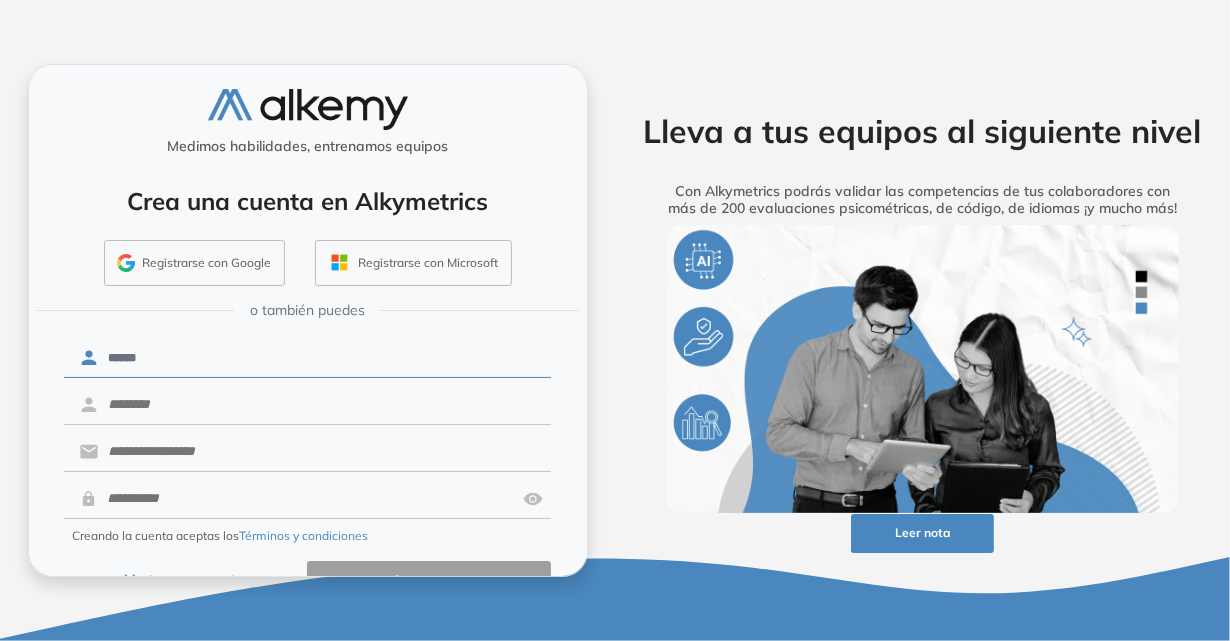 type on "******" 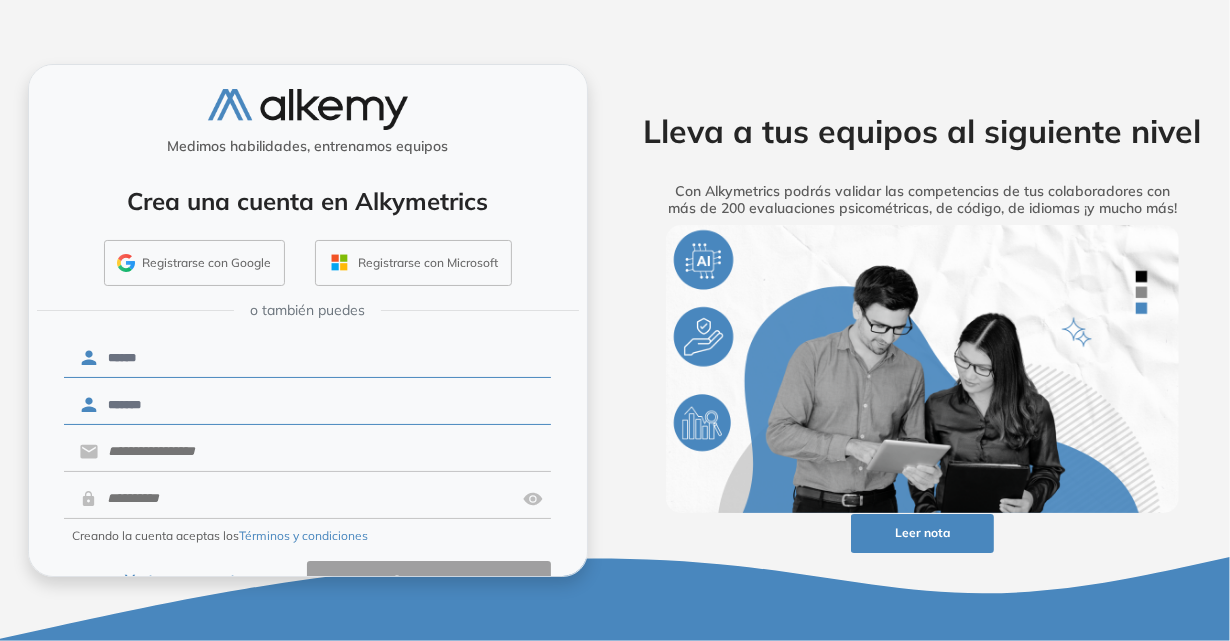 type on "*******" 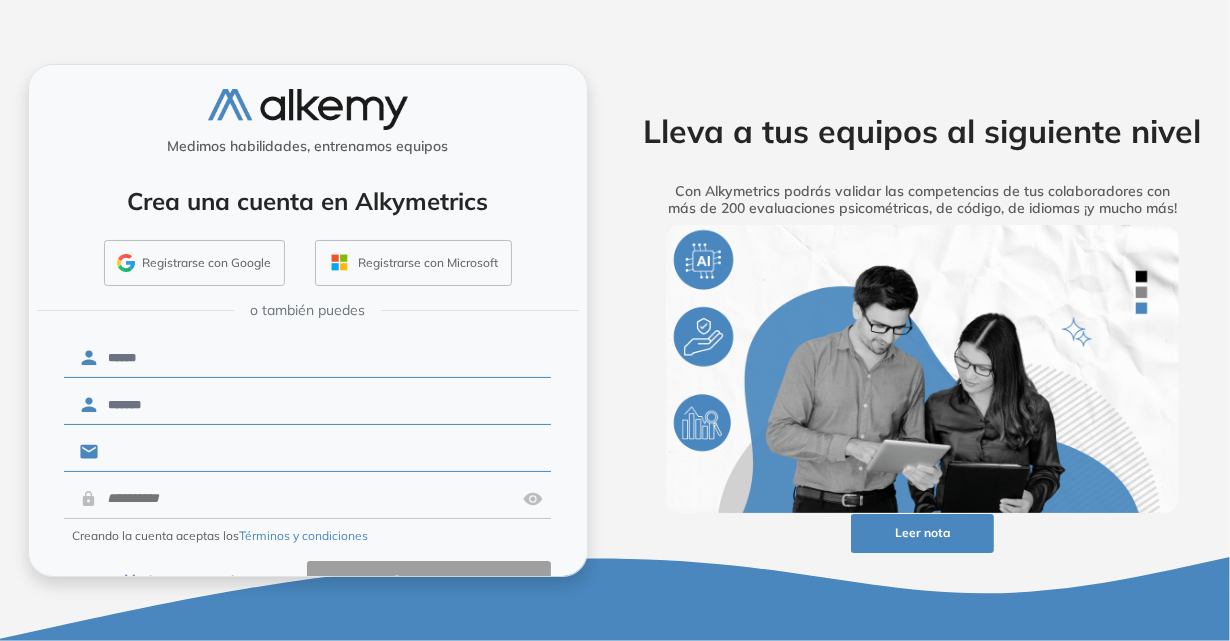 type on "*" 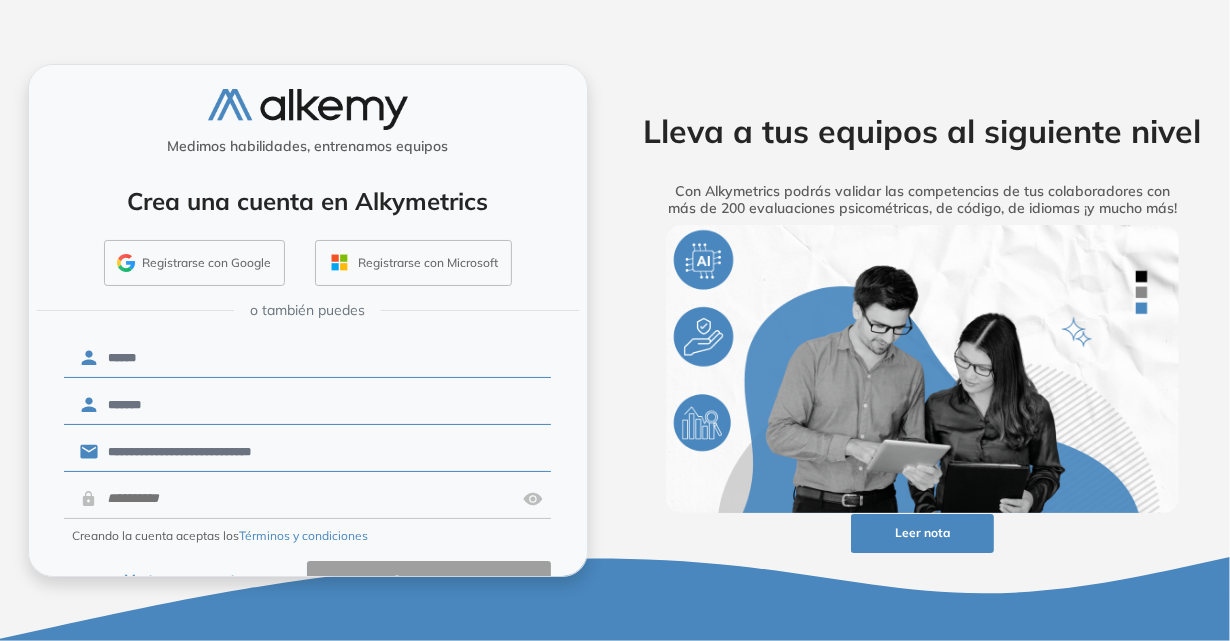 type on "**********" 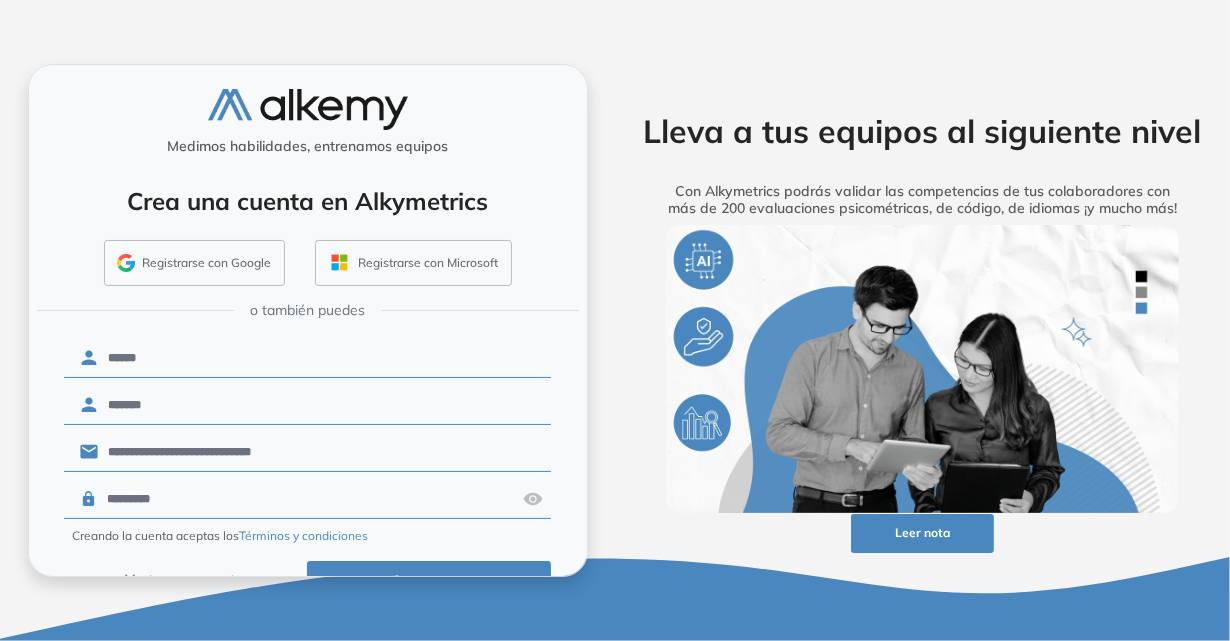 scroll, scrollTop: 46, scrollLeft: 0, axis: vertical 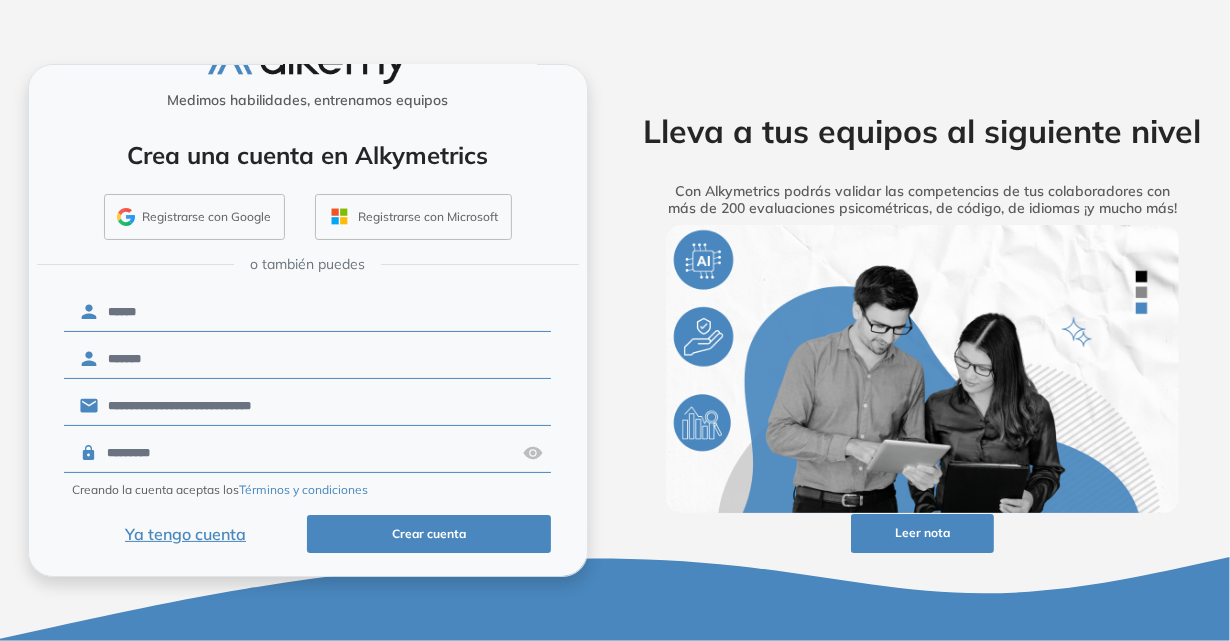 type on "*********" 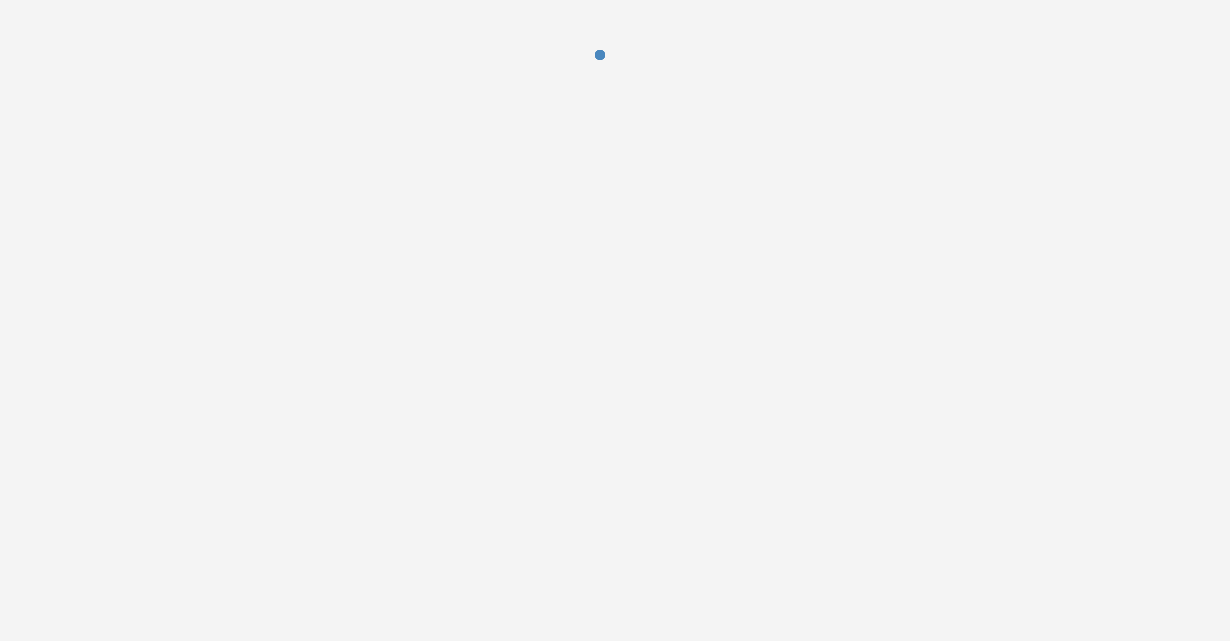 scroll, scrollTop: 0, scrollLeft: 0, axis: both 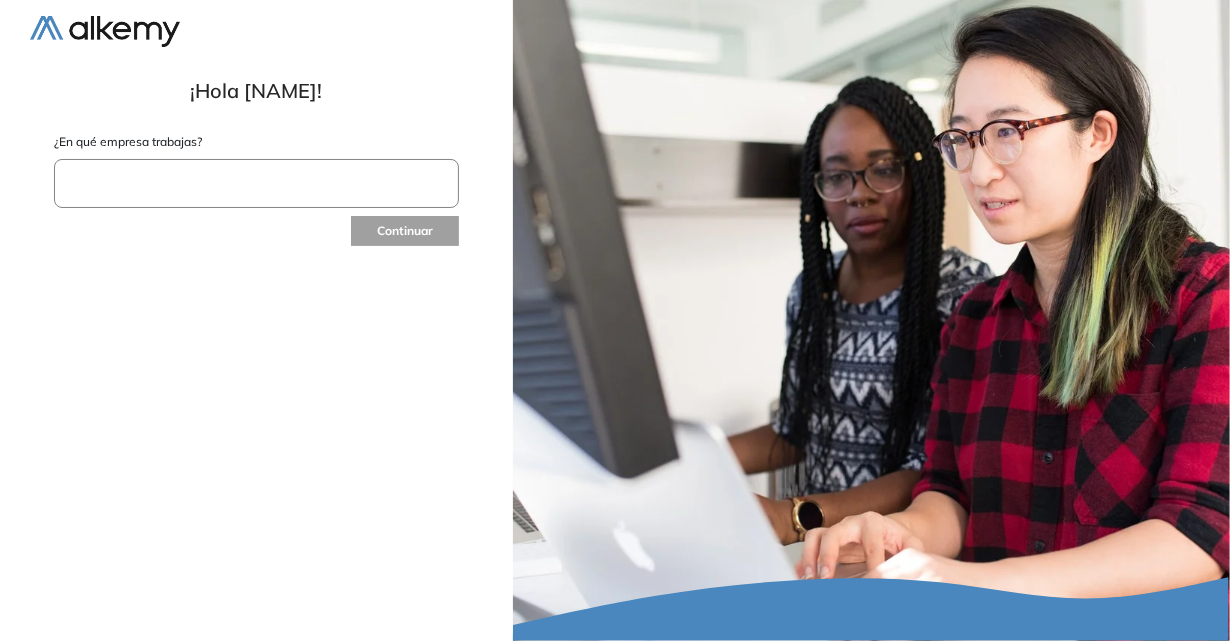 click at bounding box center (256, 183) 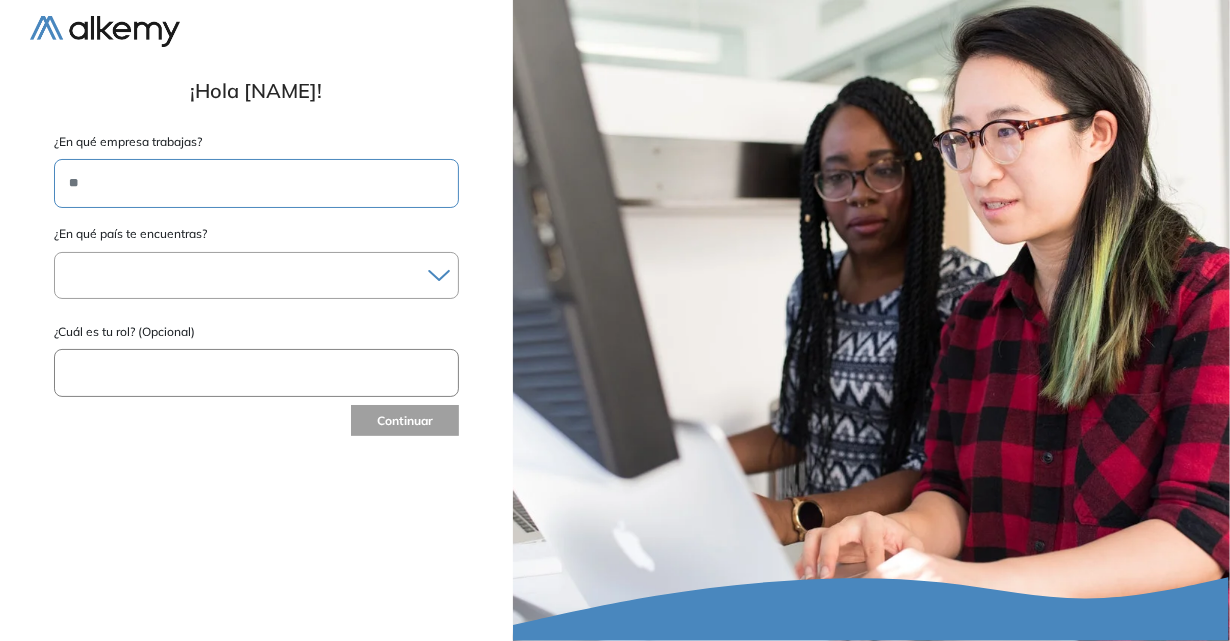 type on "*" 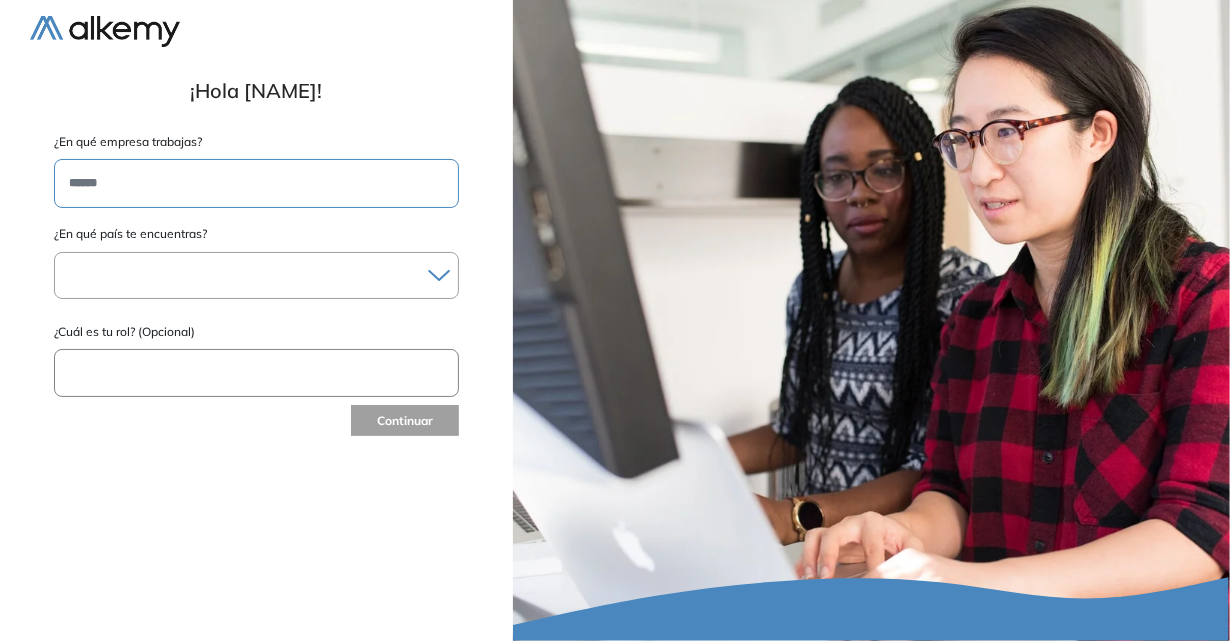 type on "*******" 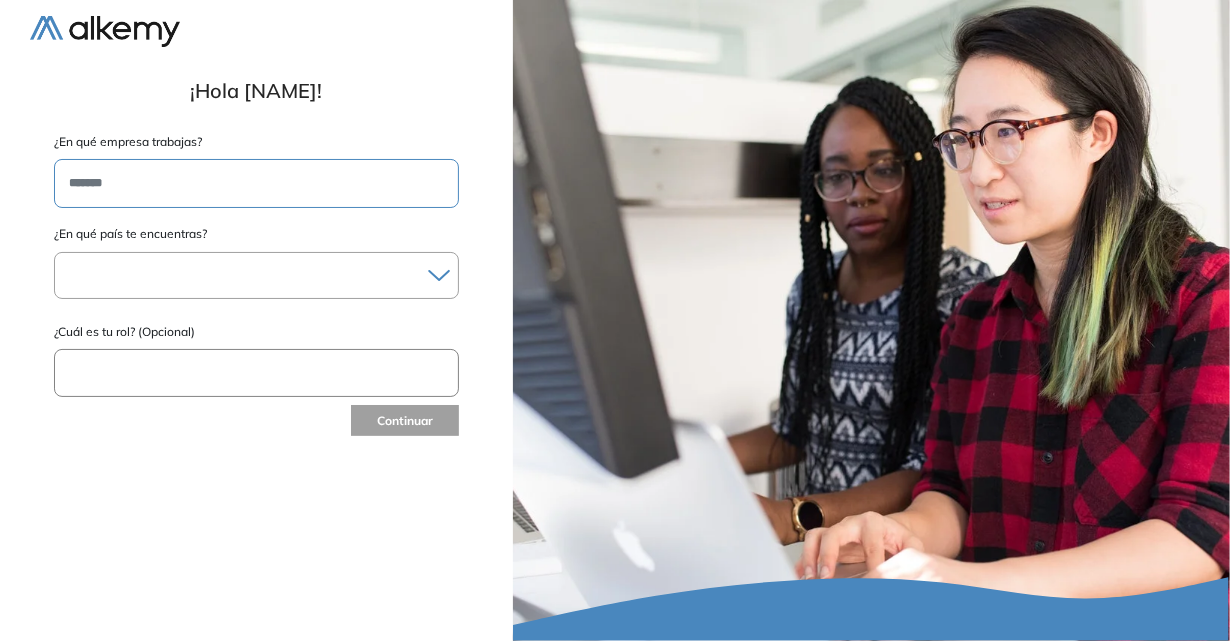 click on "*******" at bounding box center (256, 183) 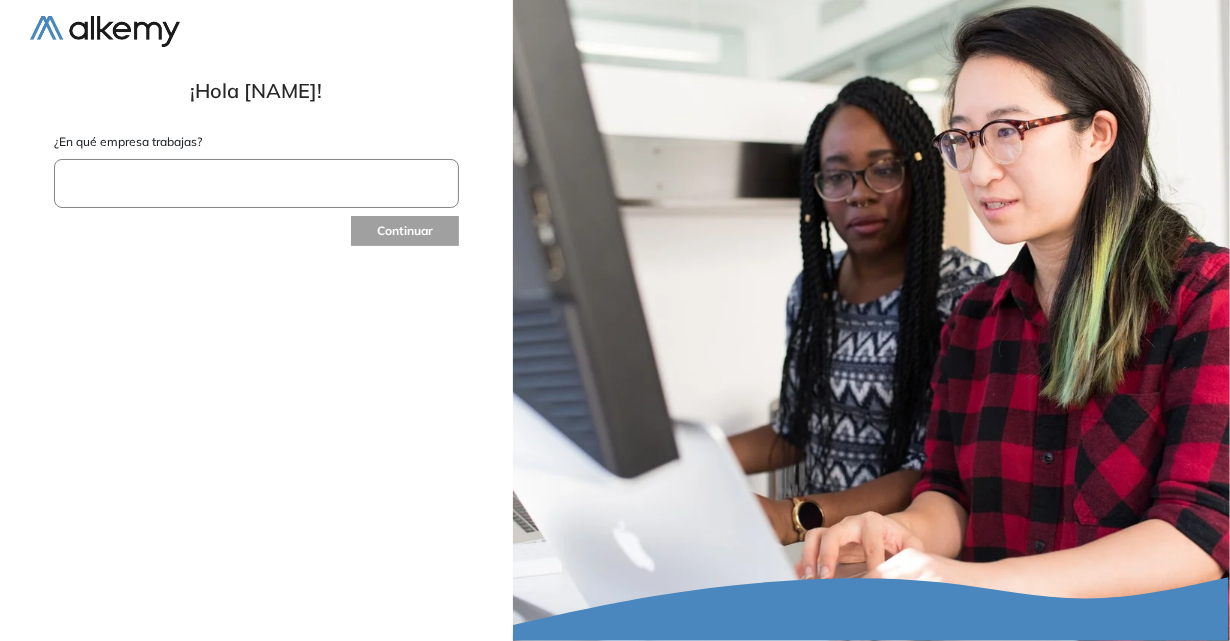 click at bounding box center (256, 183) 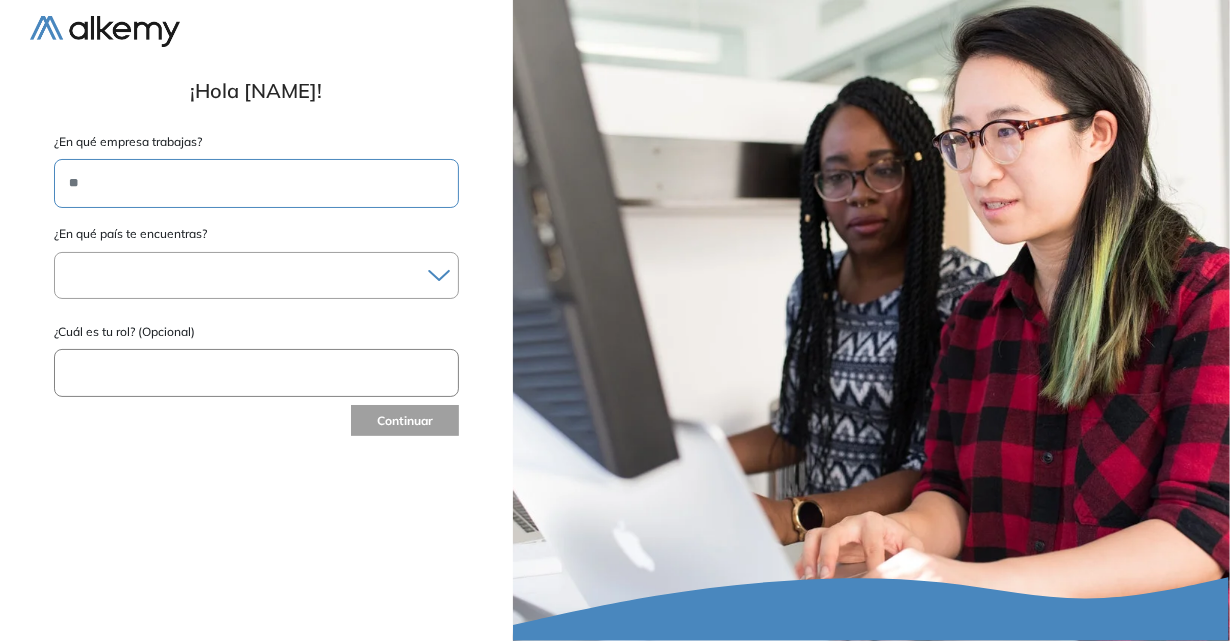 type on "*" 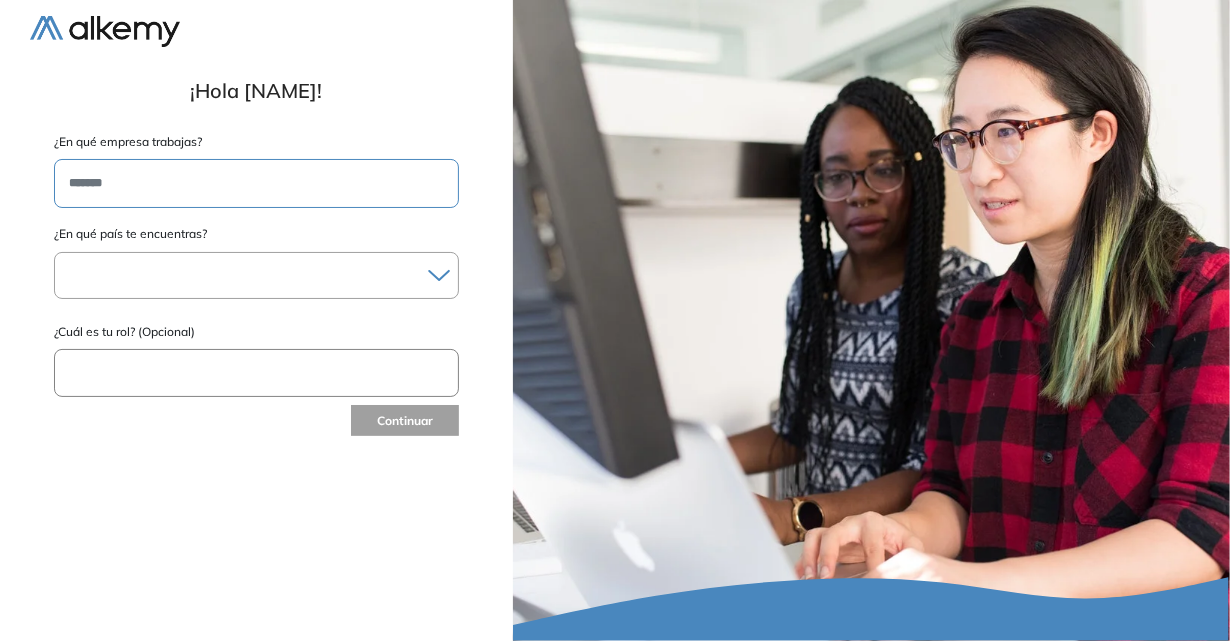 type on "*******" 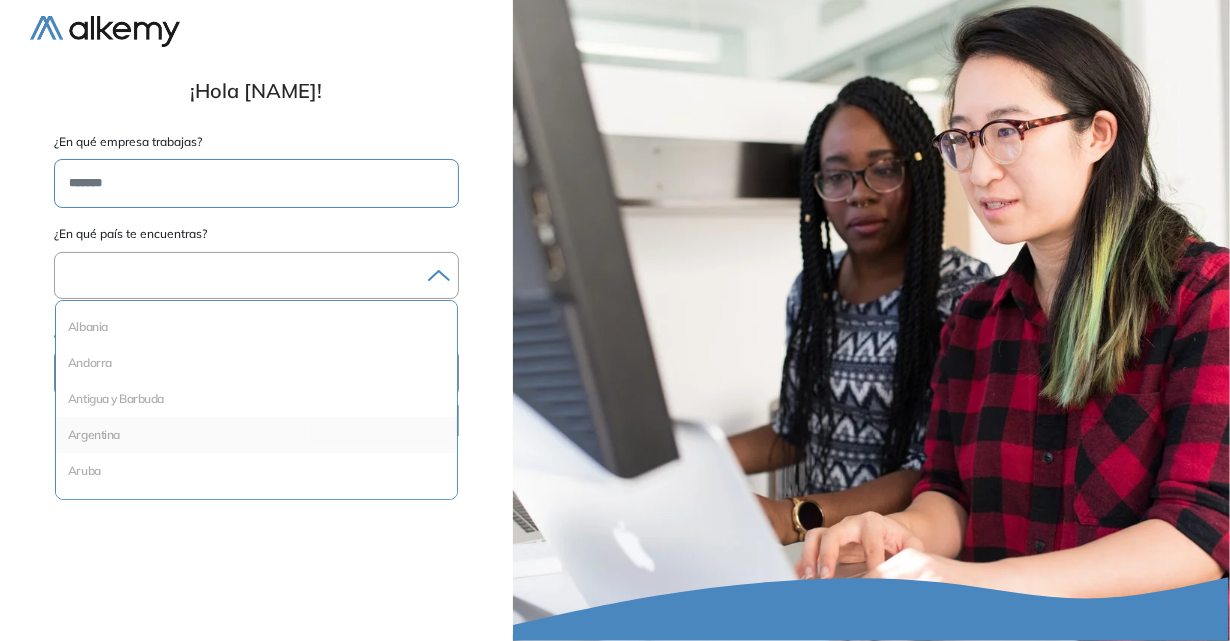 click on "Argentina" at bounding box center [256, 435] 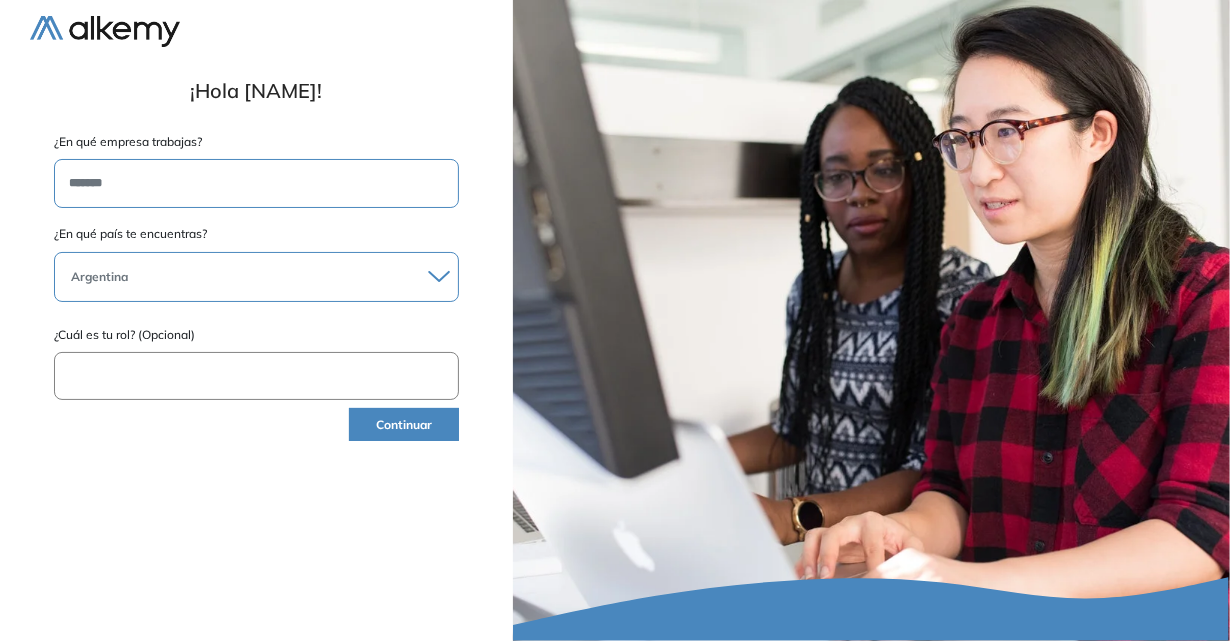click at bounding box center [256, 376] 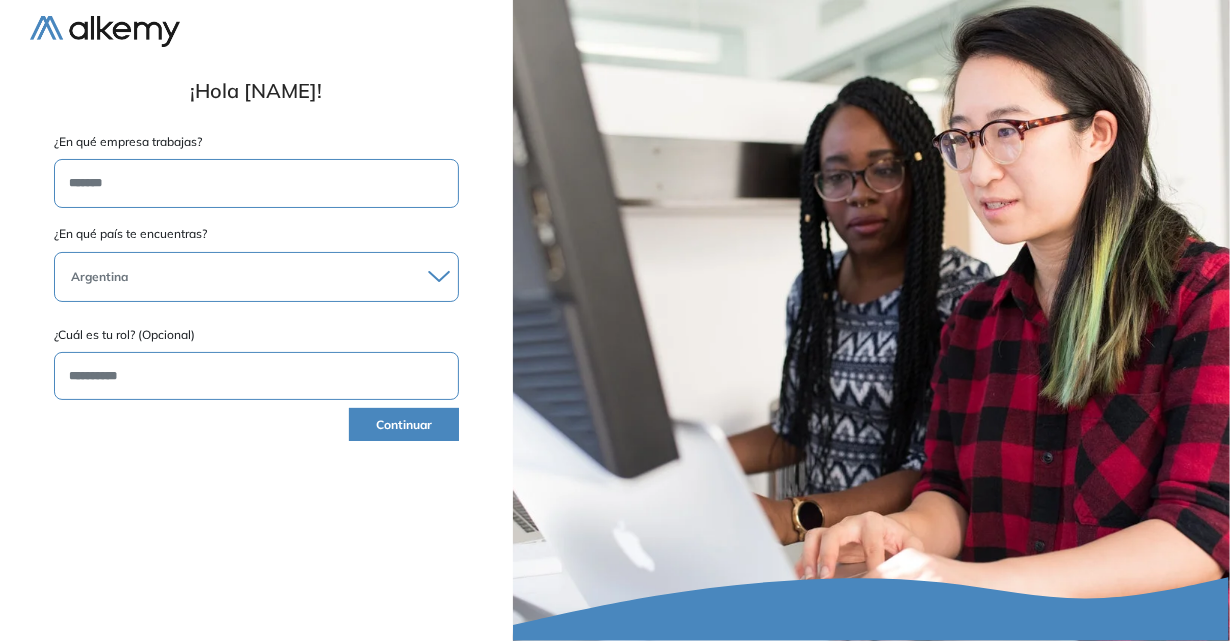 type on "**********" 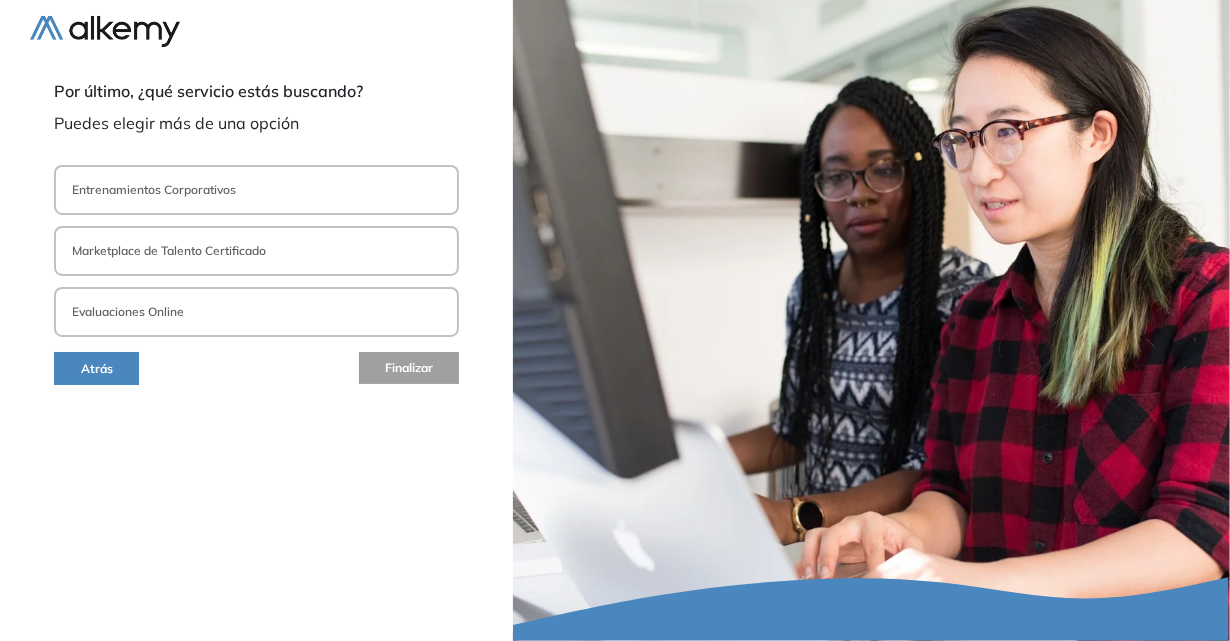 click on "Entrenamientos Corporativos" at bounding box center (154, 190) 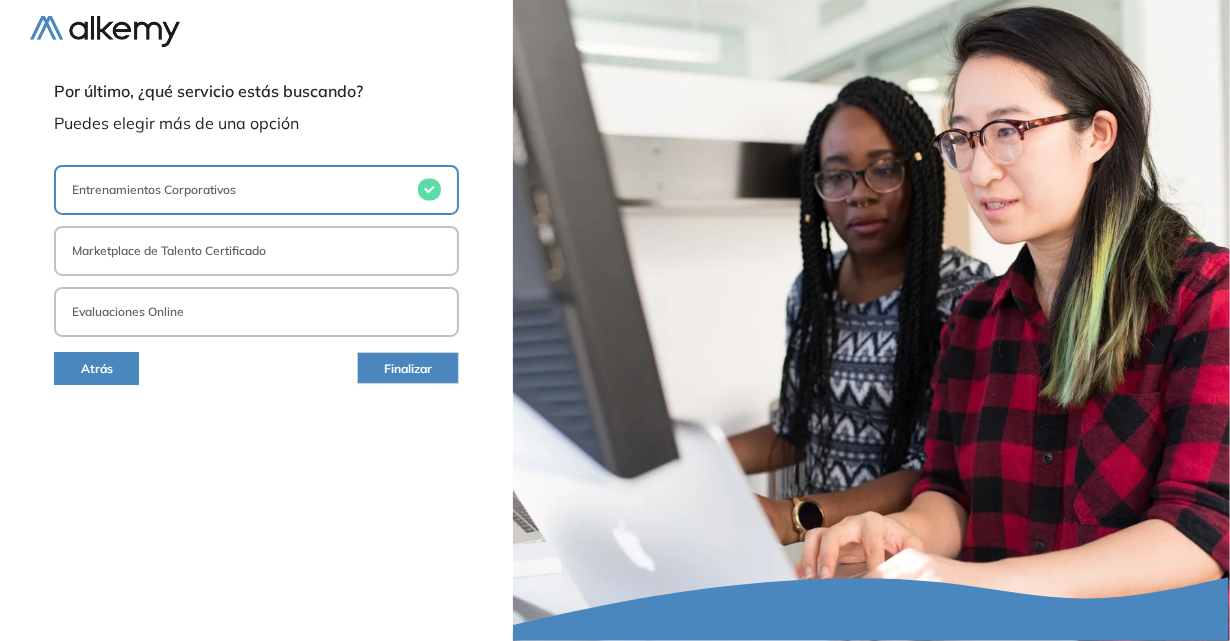 click on "Entrenamientos Corporativos" at bounding box center (154, 190) 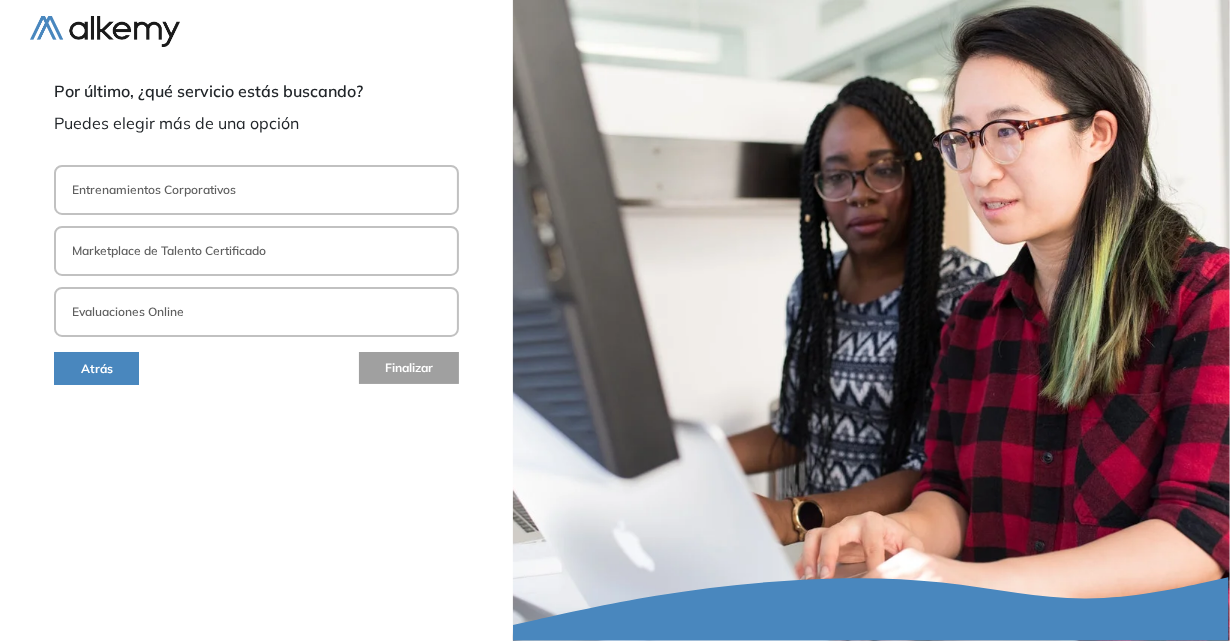 click on "Marketplace de Talento Certificado" at bounding box center (256, 251) 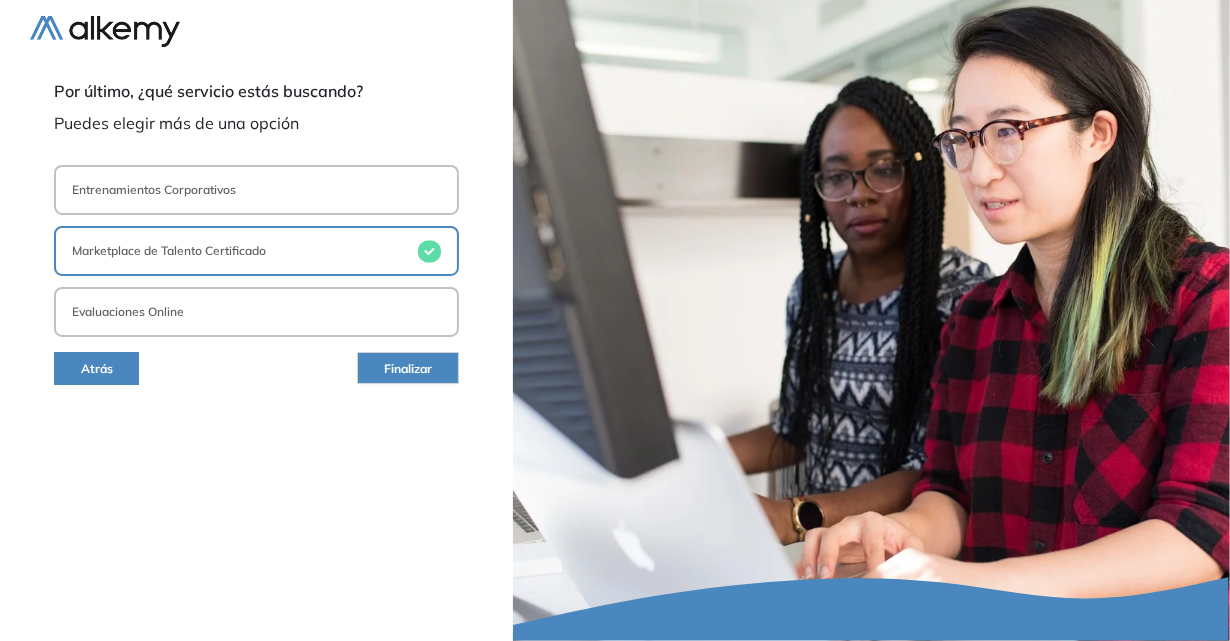 click on "**********" at bounding box center [256, 277] 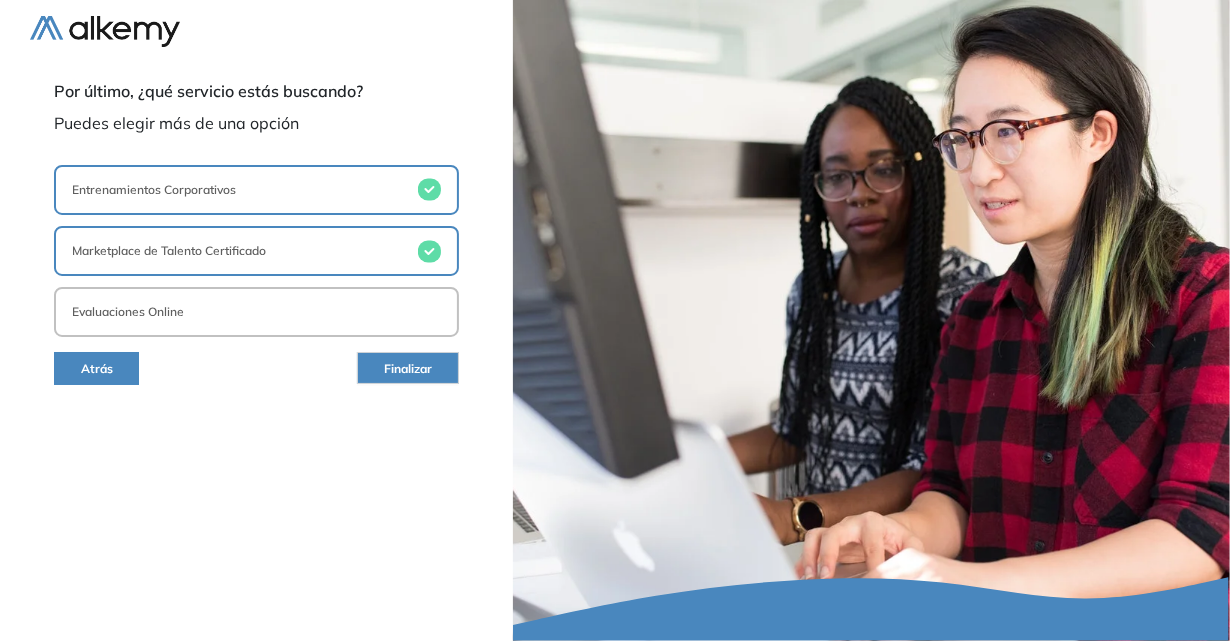 click on "Finalizar" at bounding box center [408, 369] 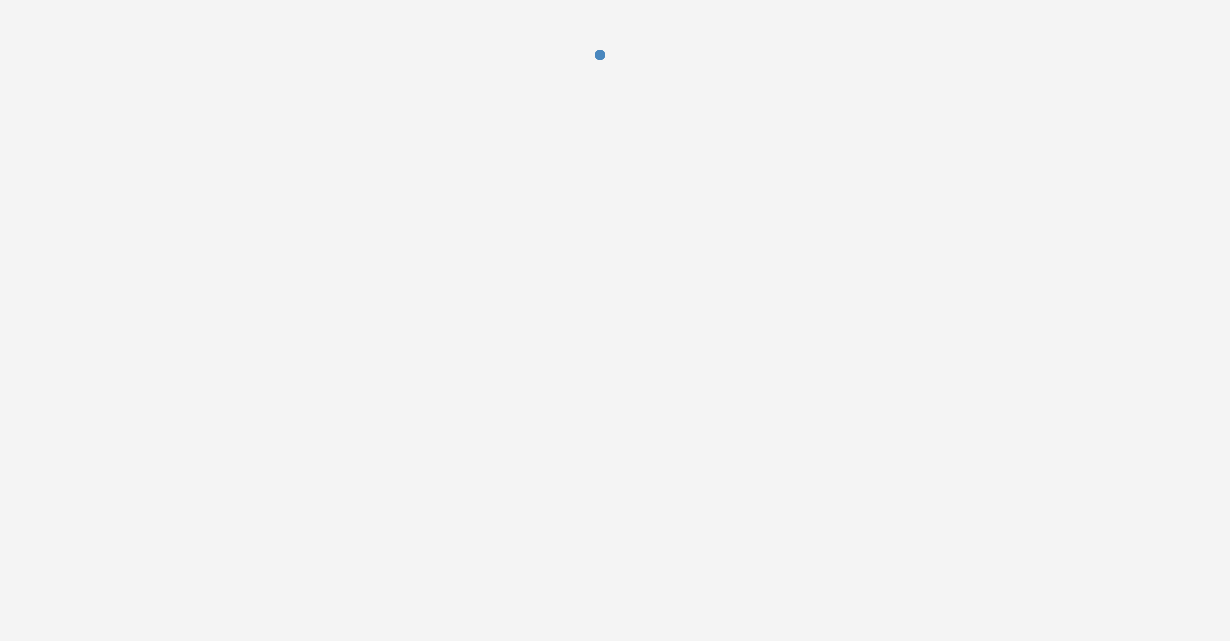 scroll, scrollTop: 0, scrollLeft: 0, axis: both 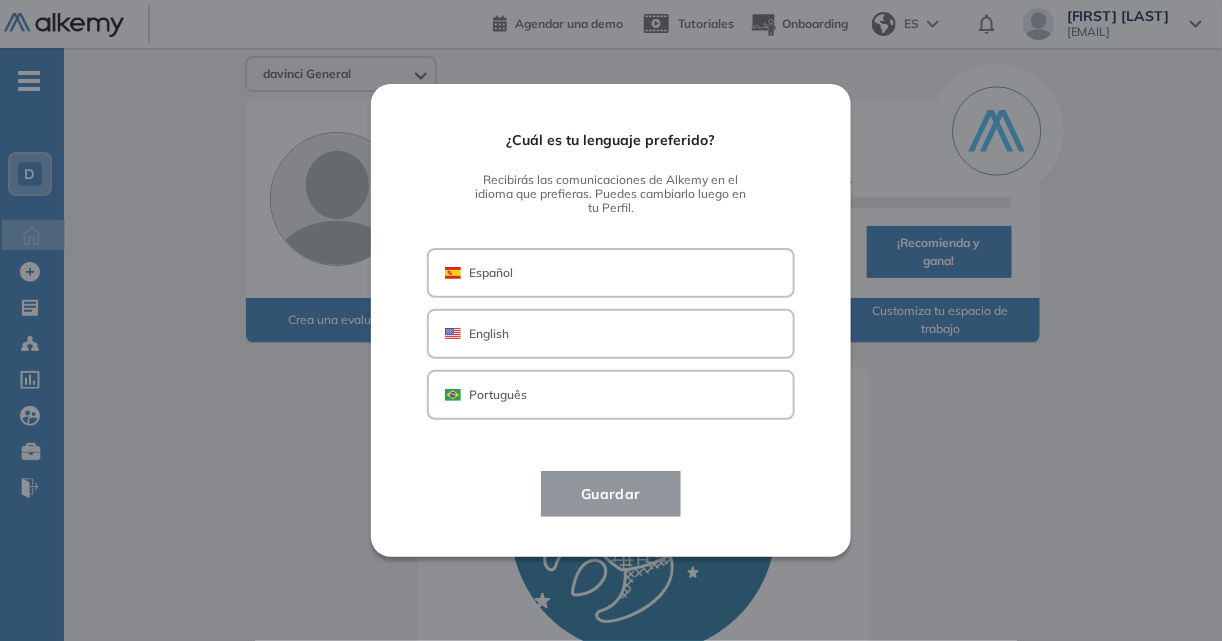 click on "Español" at bounding box center [611, 273] 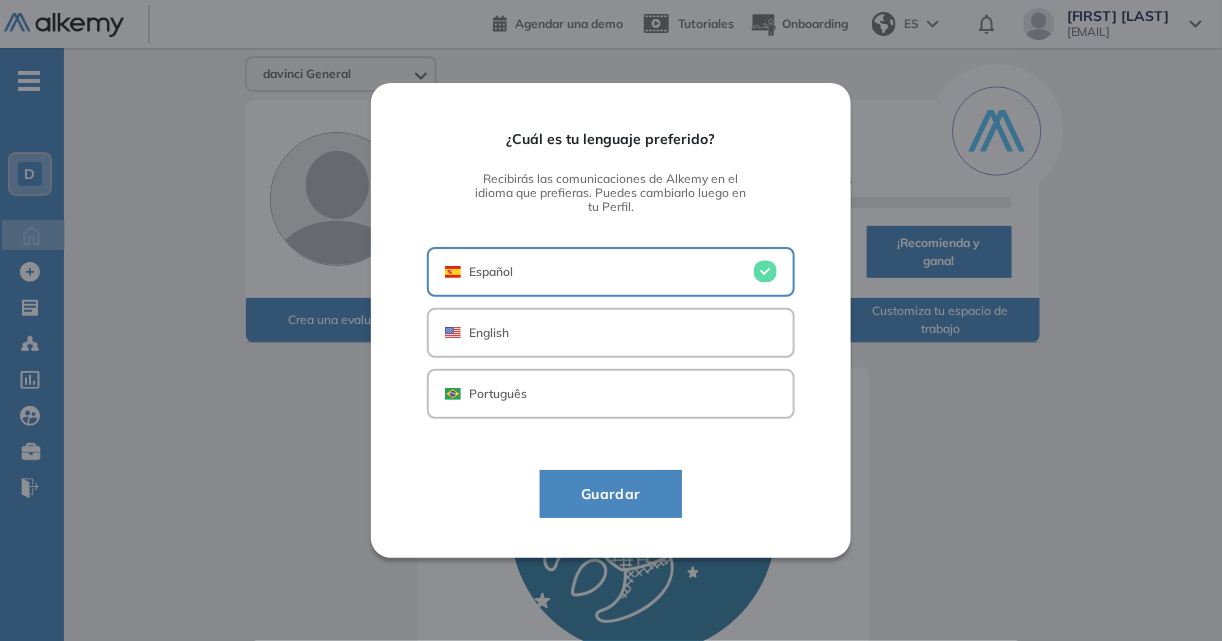 click on "Guardar" at bounding box center [611, 494] 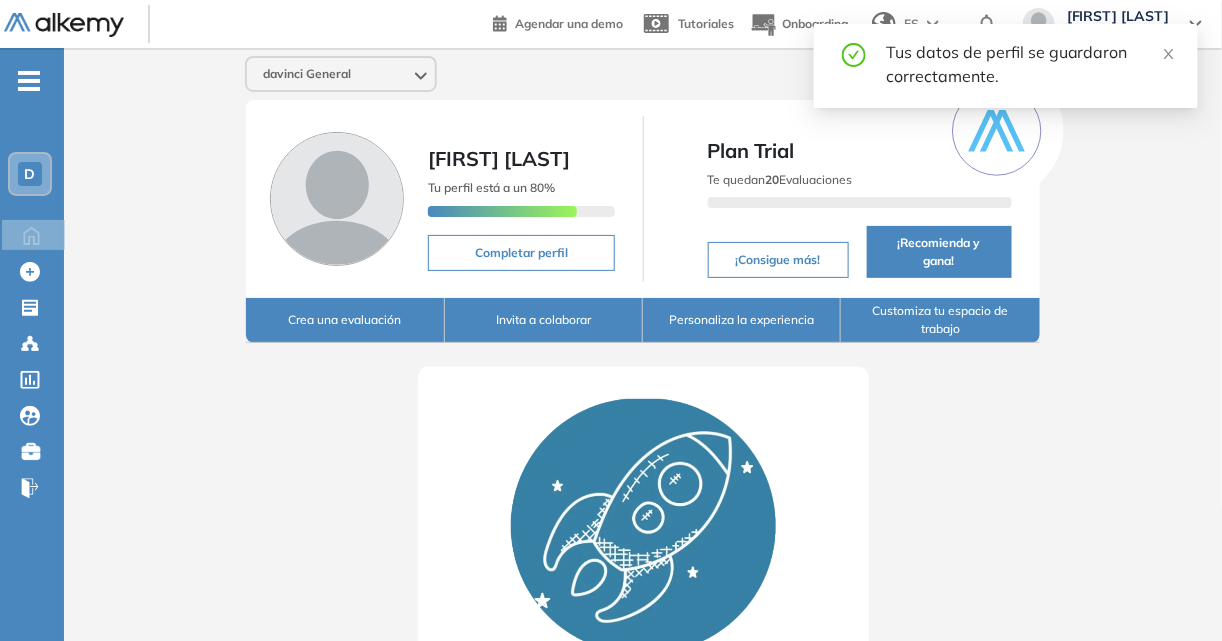 click on "Crea una evaluación" at bounding box center [345, 320] 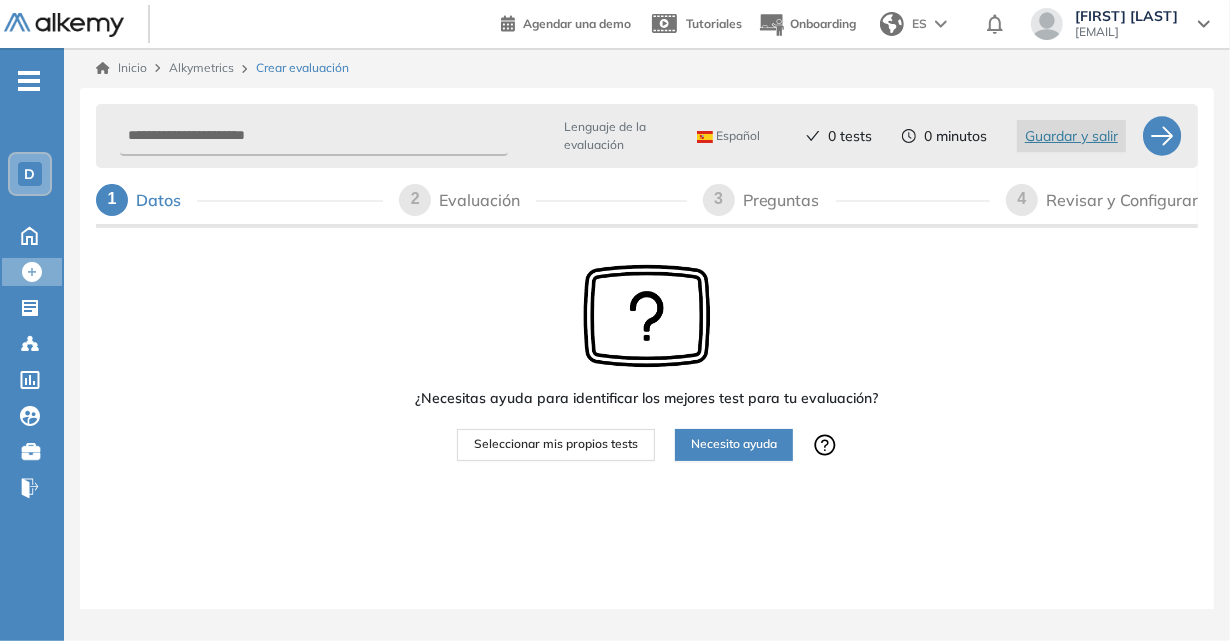 click on "Necesito ayuda" at bounding box center (734, 444) 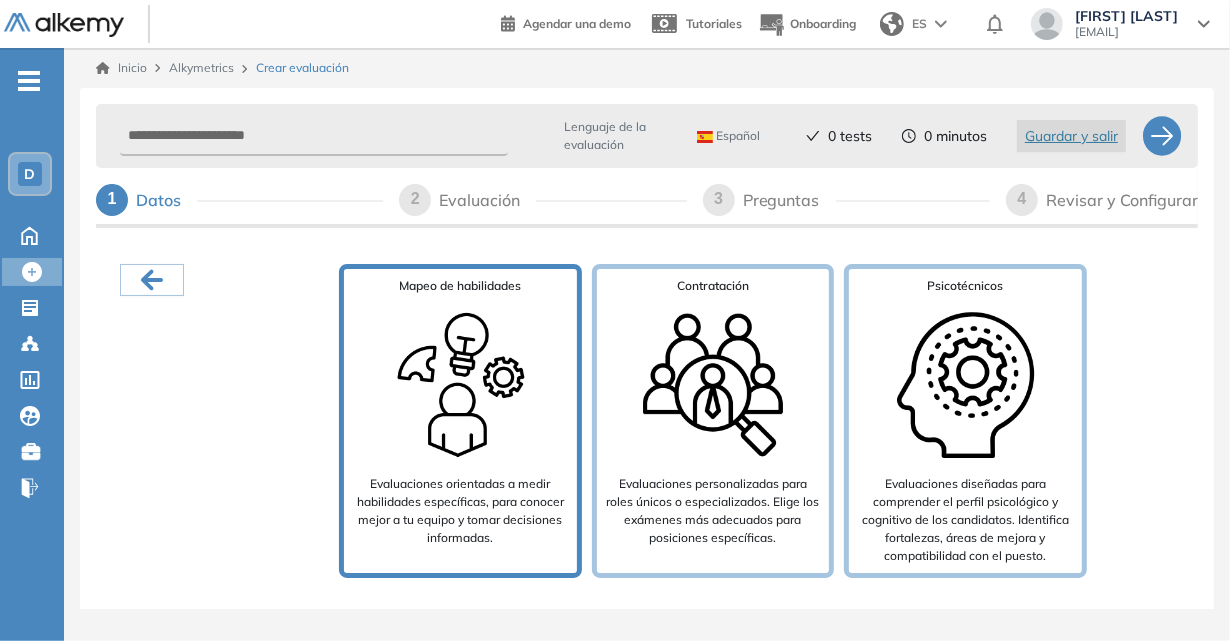 click on "Mapeo de habilidades Evaluaciones orientadas a medir habilidades específicas, para conocer mejor a tu equipo y tomar decisiones informadas." at bounding box center [460, 421] 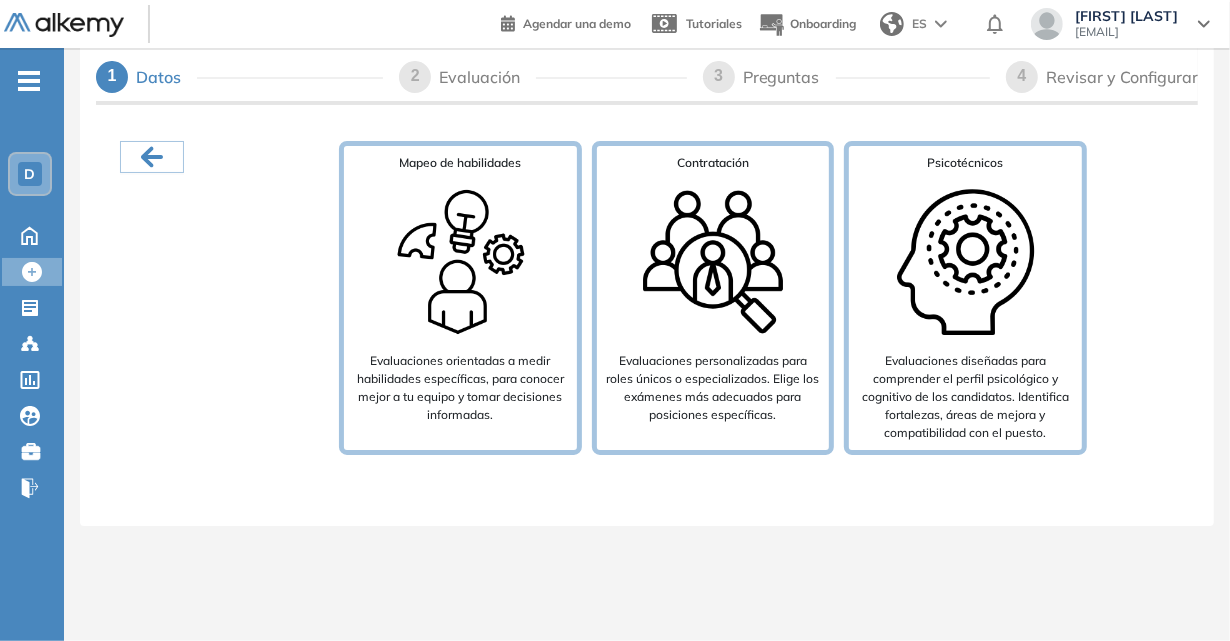 scroll, scrollTop: 124, scrollLeft: 0, axis: vertical 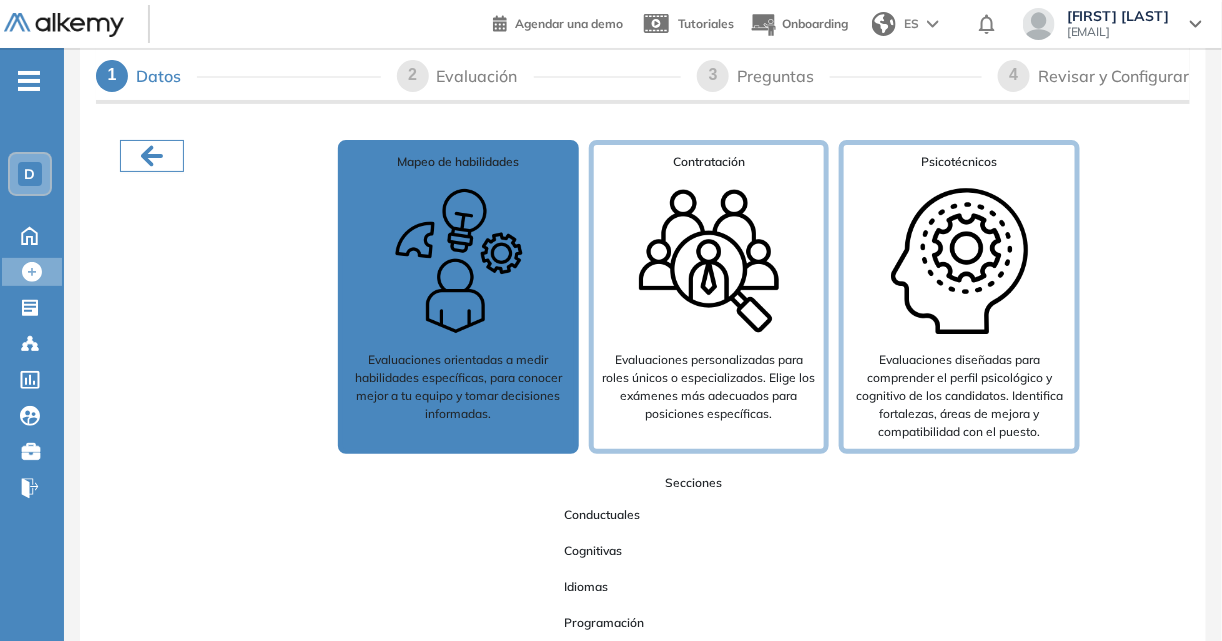 click 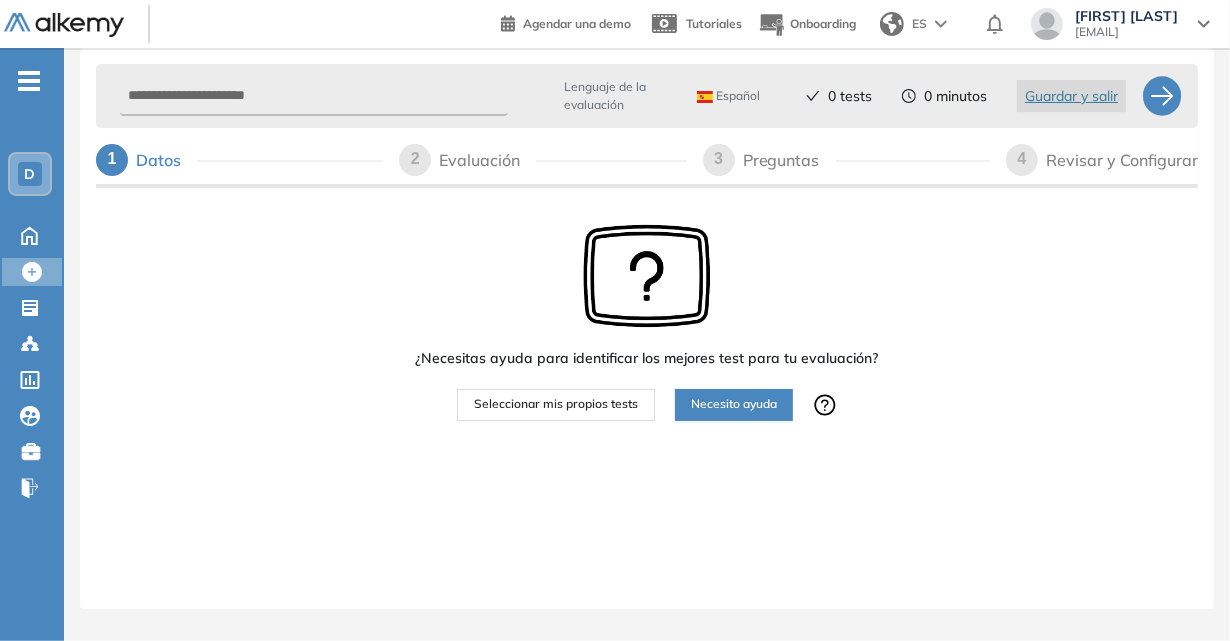 scroll, scrollTop: 40, scrollLeft: 0, axis: vertical 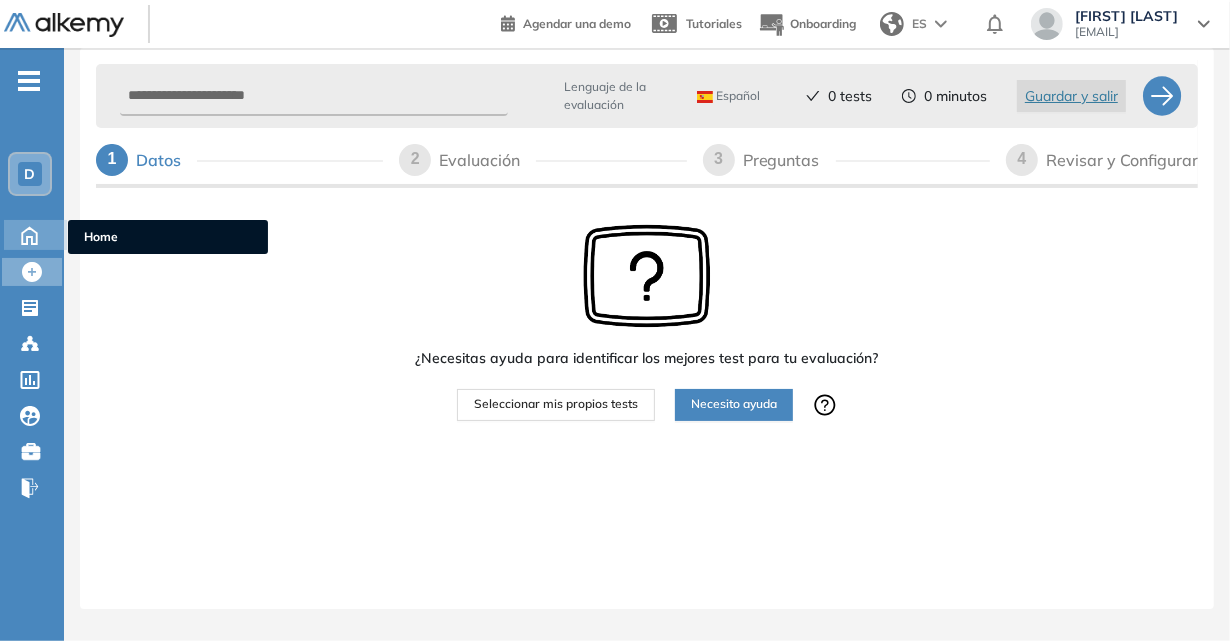 click 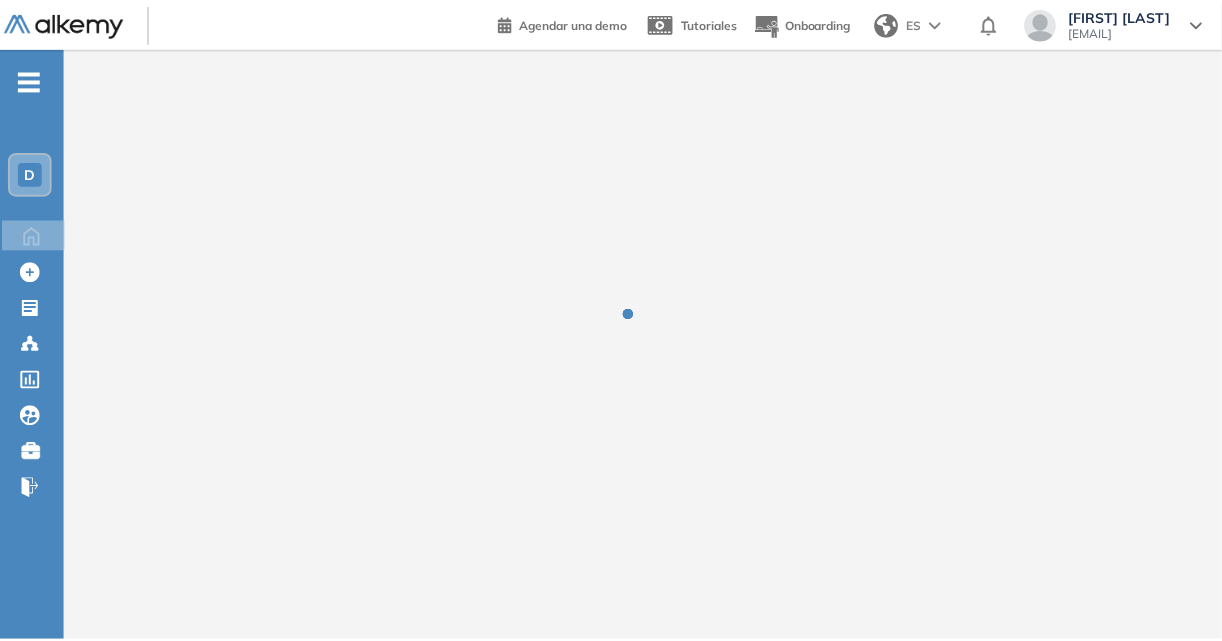 scroll, scrollTop: 0, scrollLeft: 0, axis: both 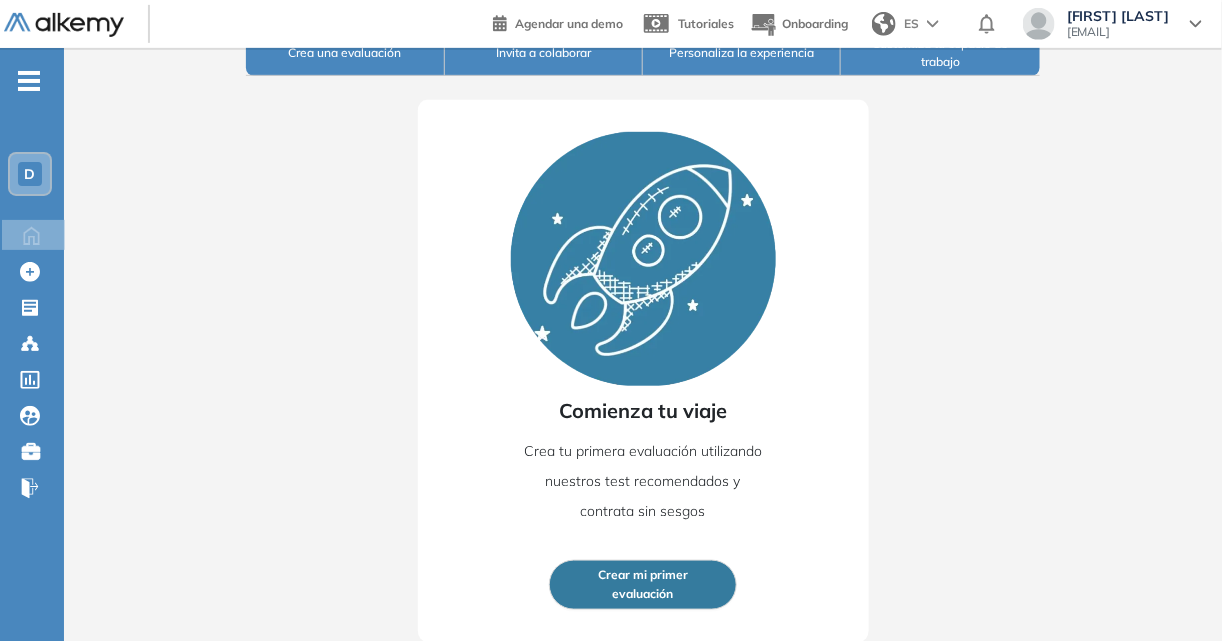 click on "Crear mi primer evaluación" at bounding box center (643, 585) 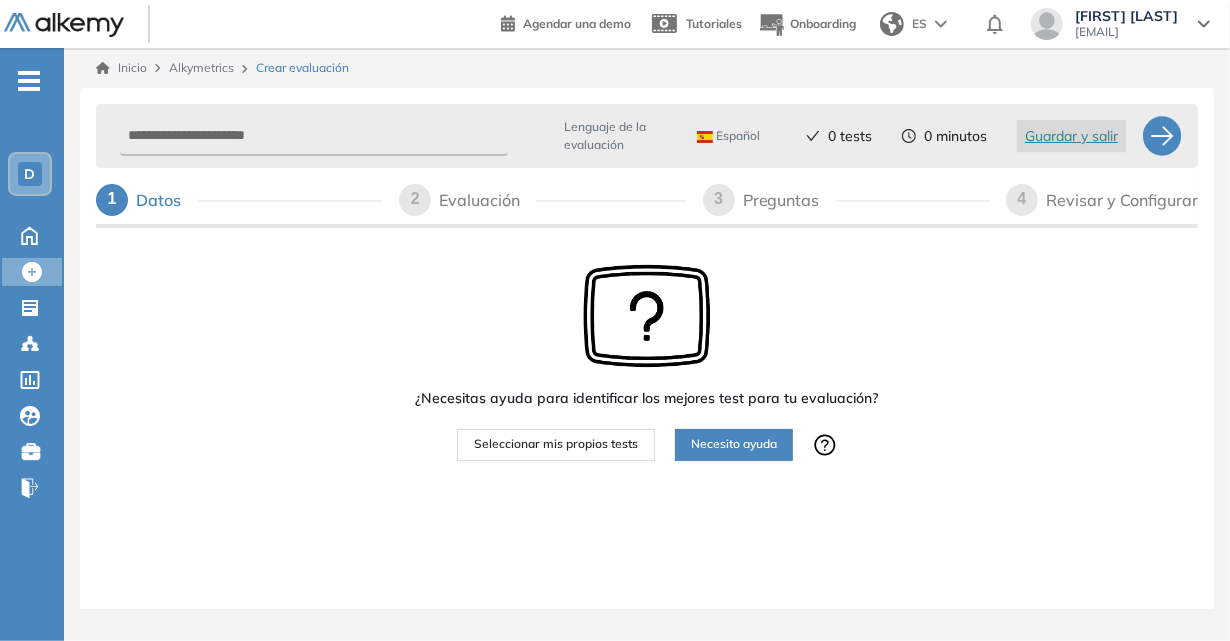 click on "Seleccionar mis propios tests" at bounding box center (556, 444) 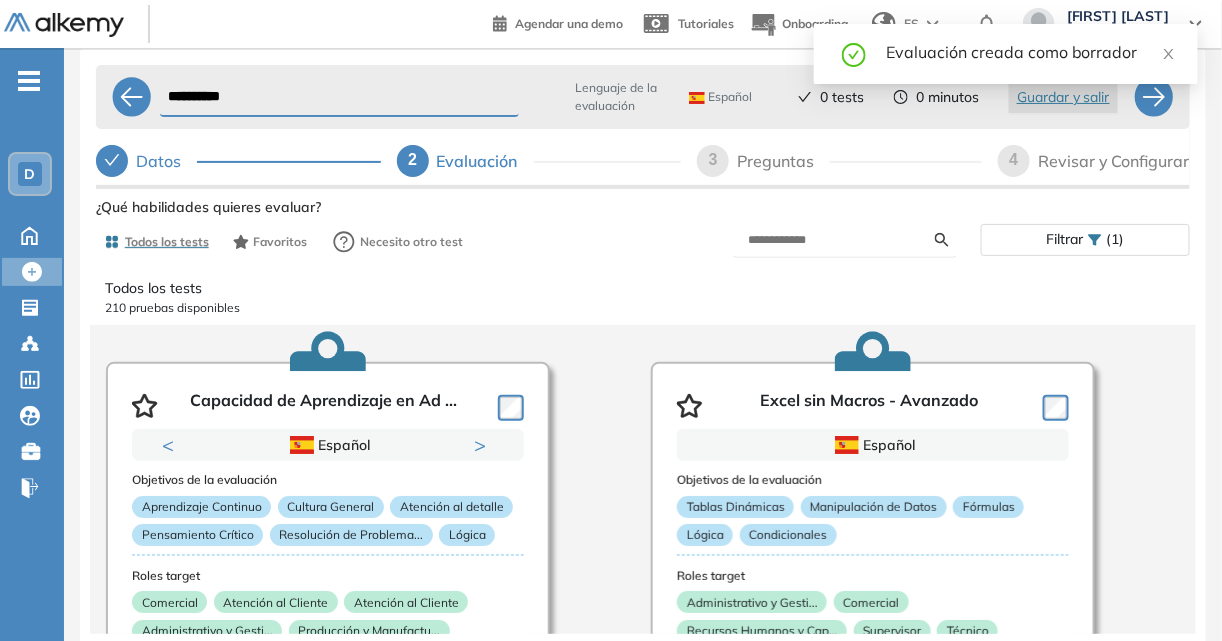 scroll, scrollTop: 39, scrollLeft: 0, axis: vertical 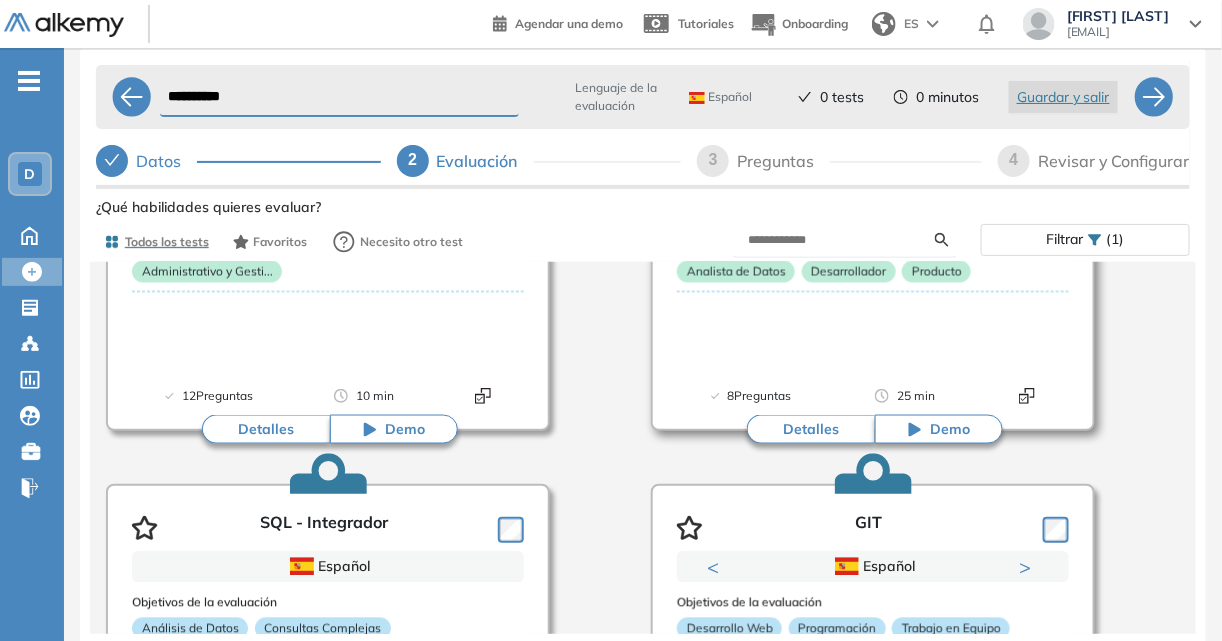 click on "Detalles" at bounding box center (811, 430) 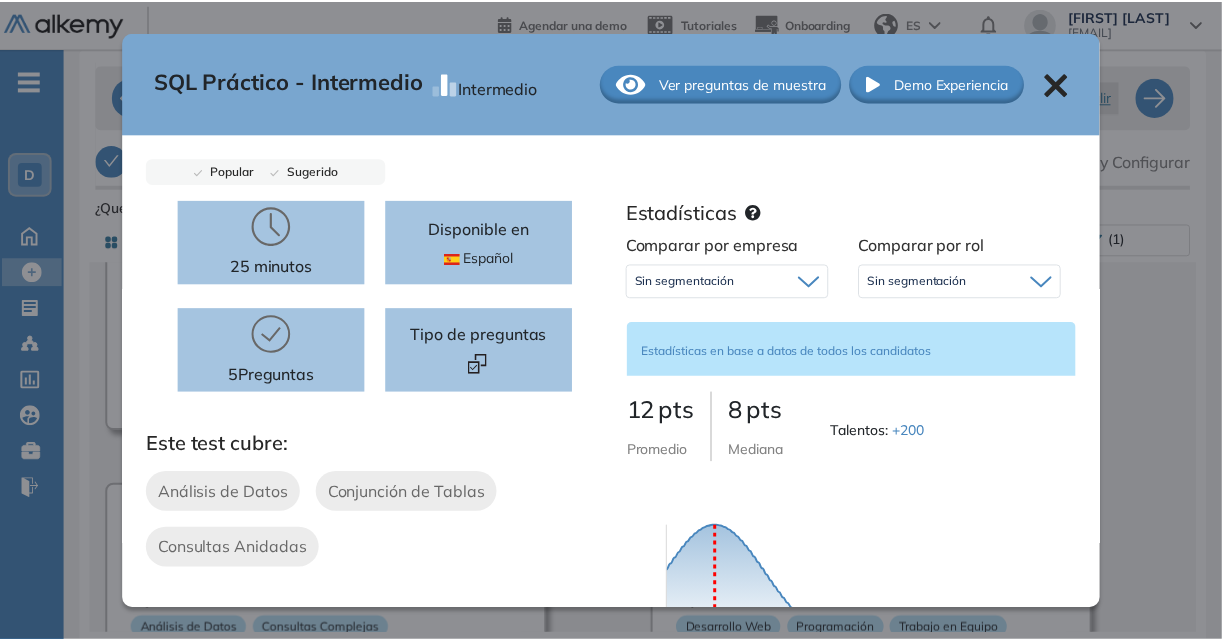 scroll, scrollTop: 0, scrollLeft: 0, axis: both 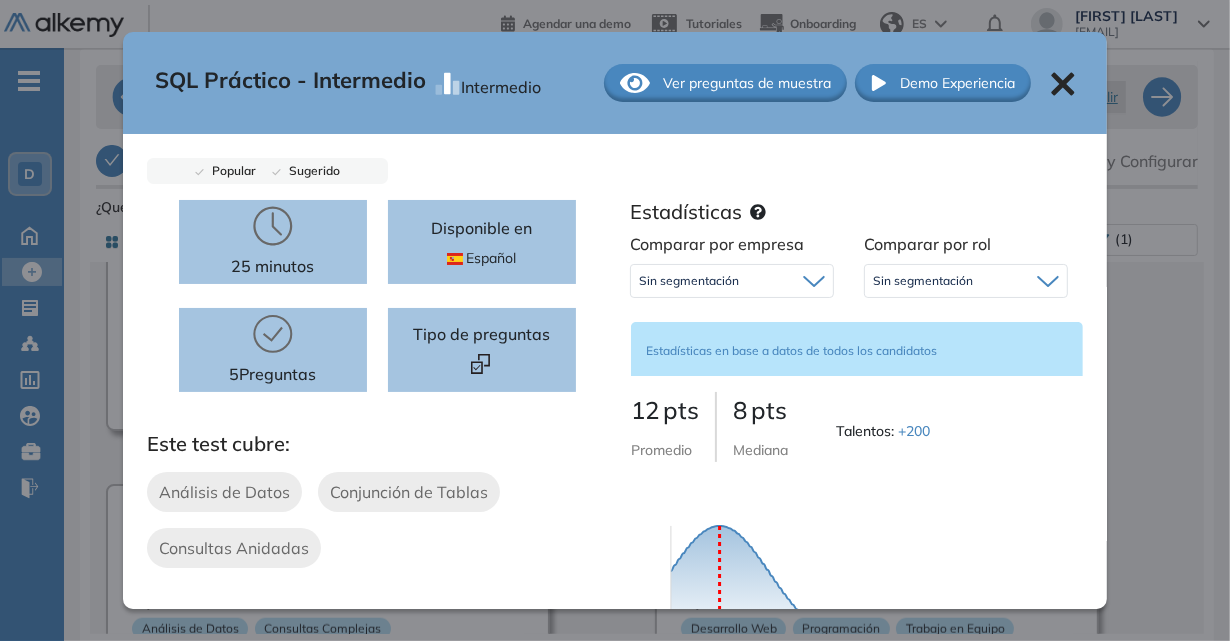 click 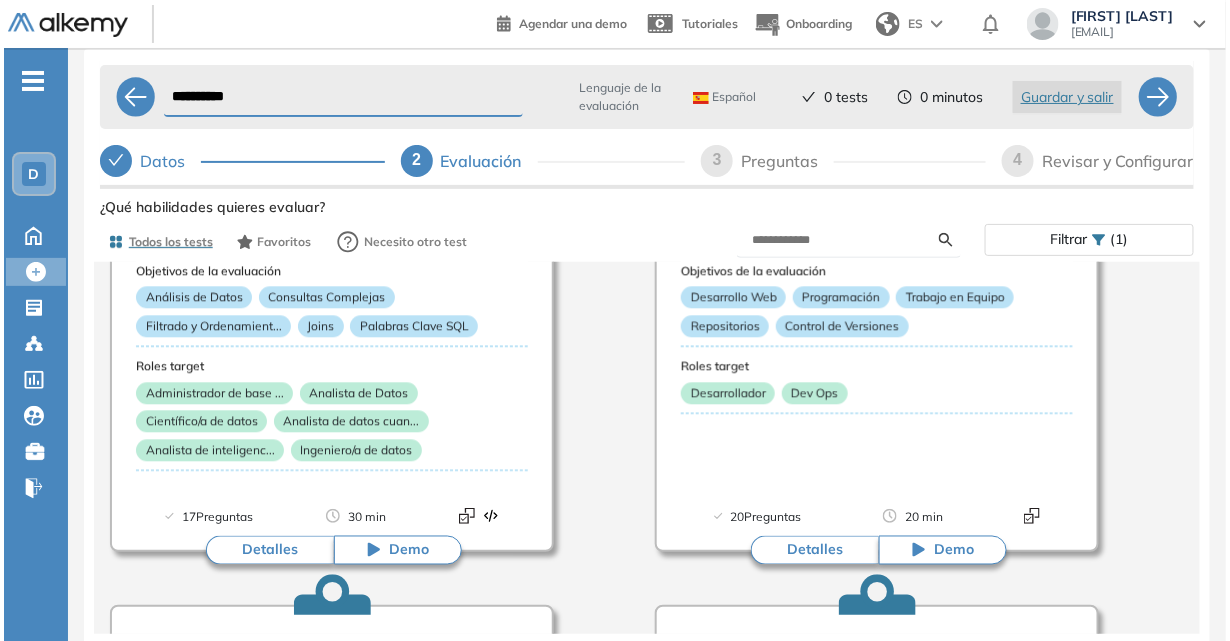 scroll, scrollTop: 1570, scrollLeft: 0, axis: vertical 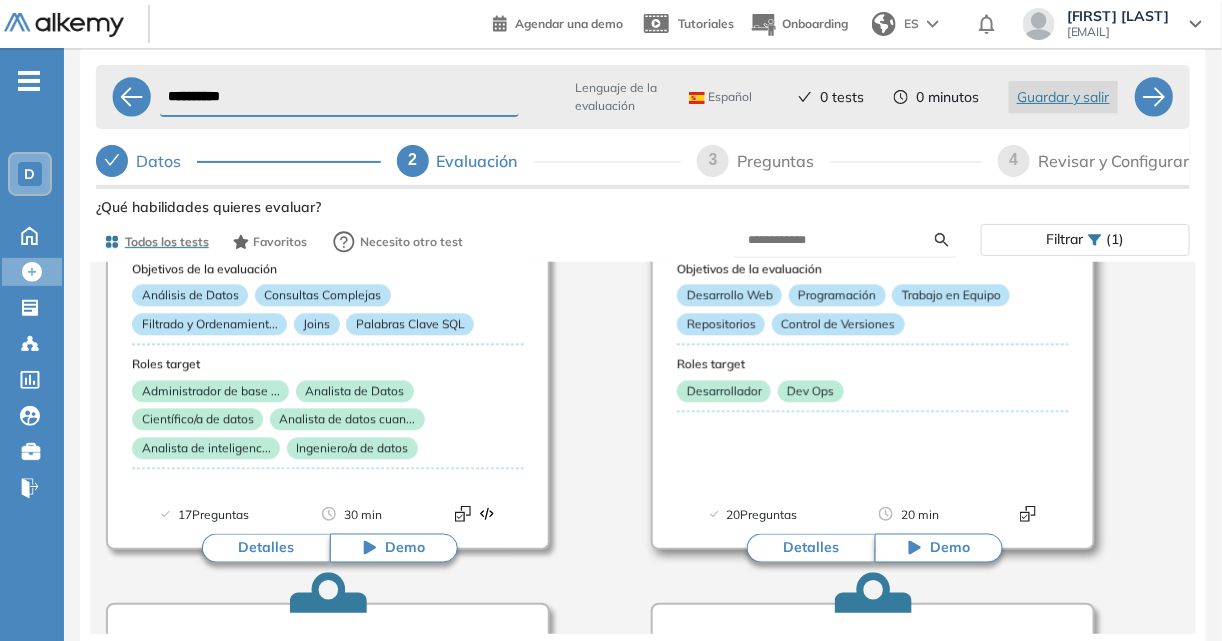 click on "Detalles" at bounding box center [811, 548] 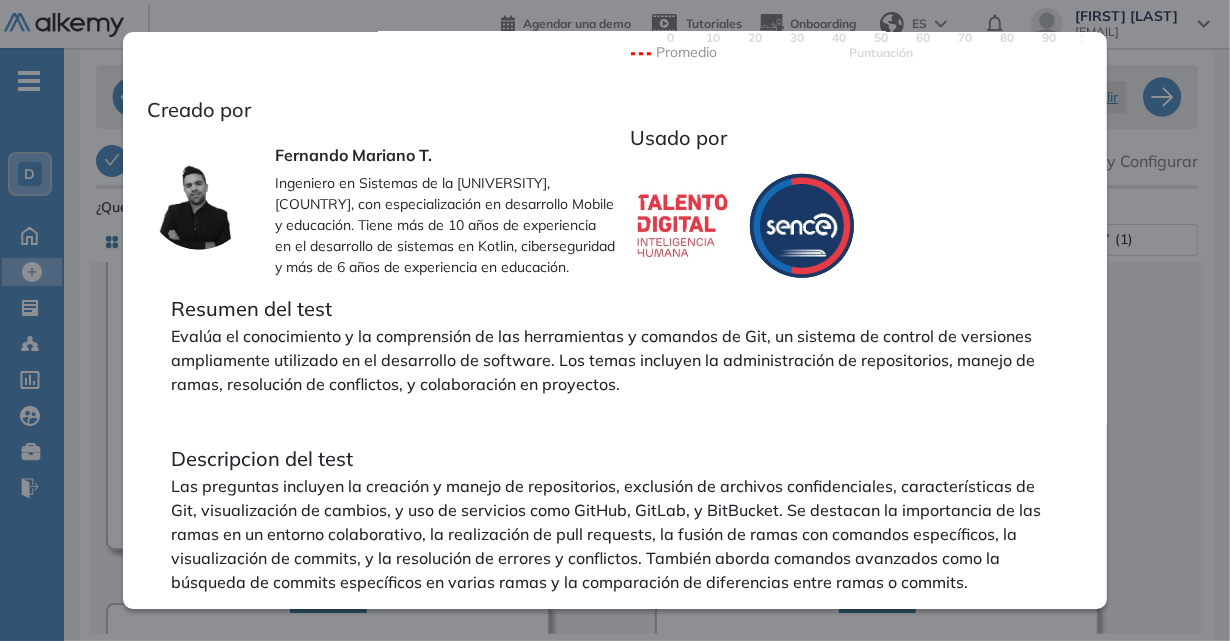scroll, scrollTop: 0, scrollLeft: 0, axis: both 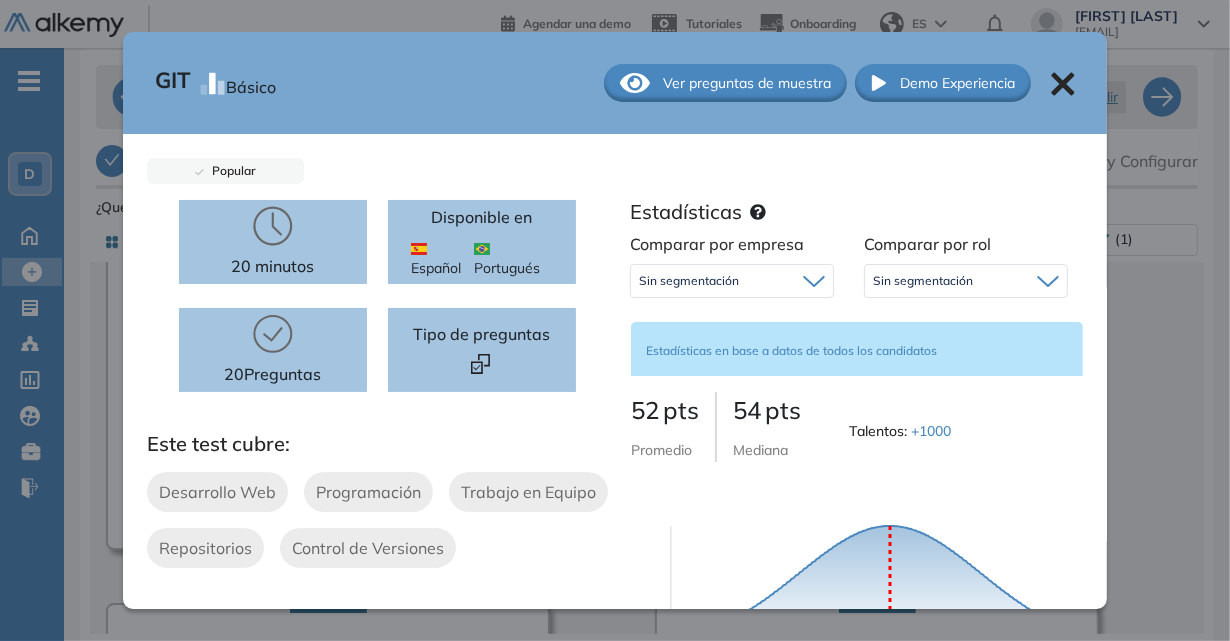 click on "Sin segmentación" at bounding box center (732, 281) 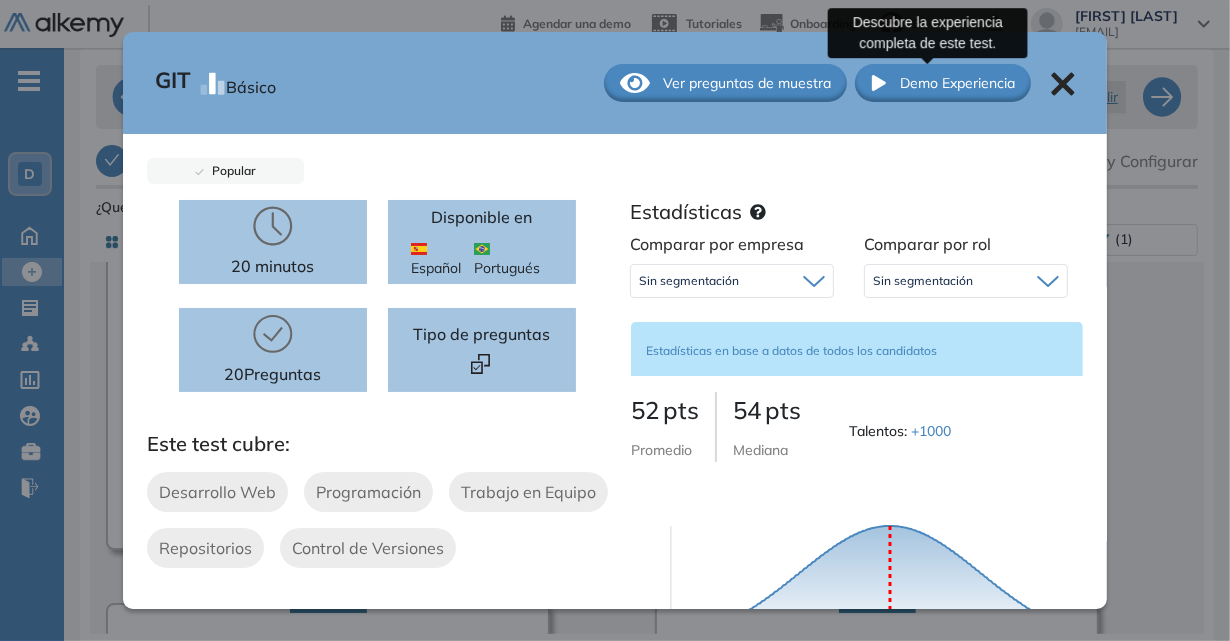 click on "Demo Experiencia" at bounding box center [943, 83] 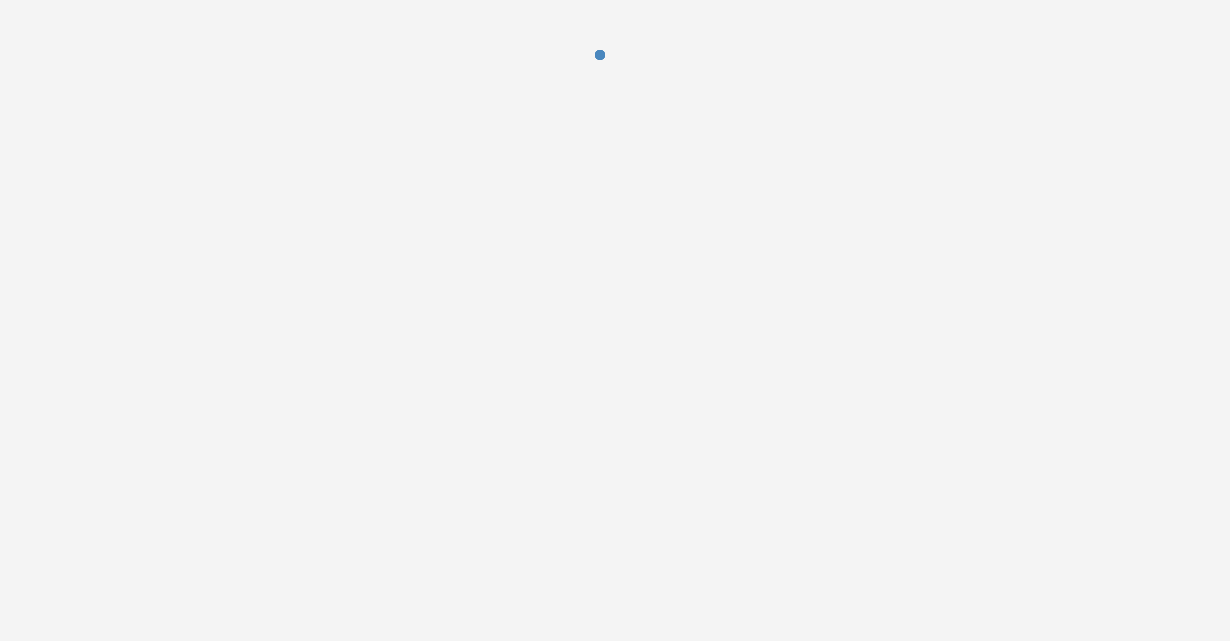 scroll, scrollTop: 0, scrollLeft: 0, axis: both 